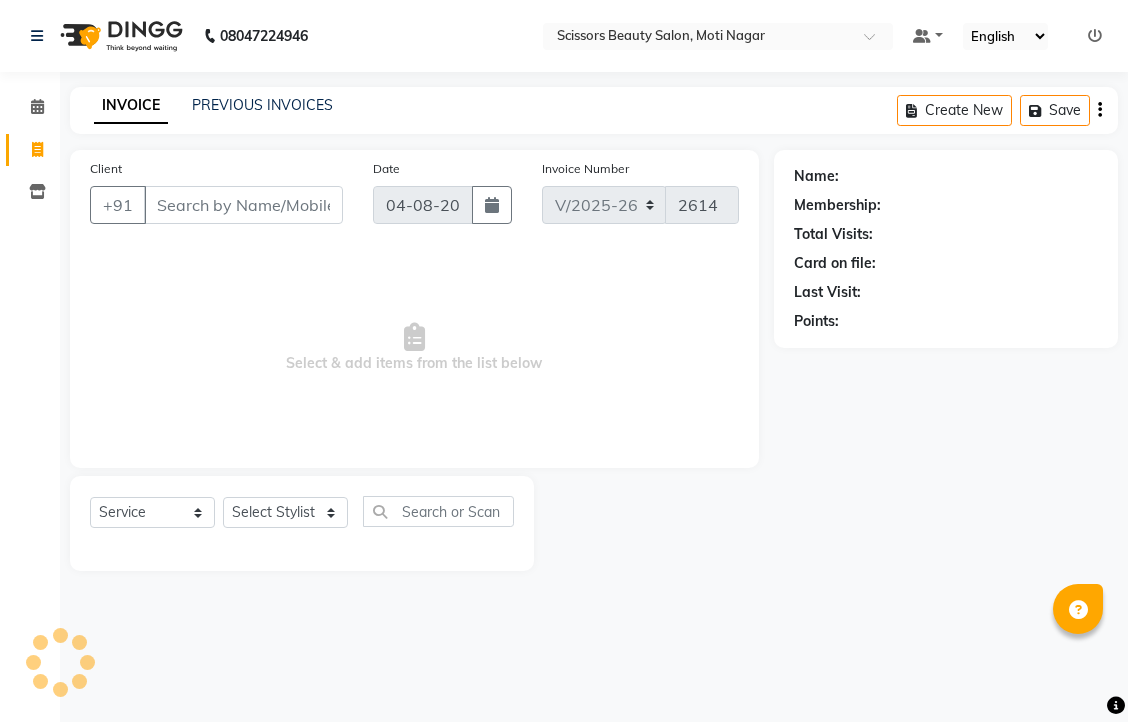 select on "7057" 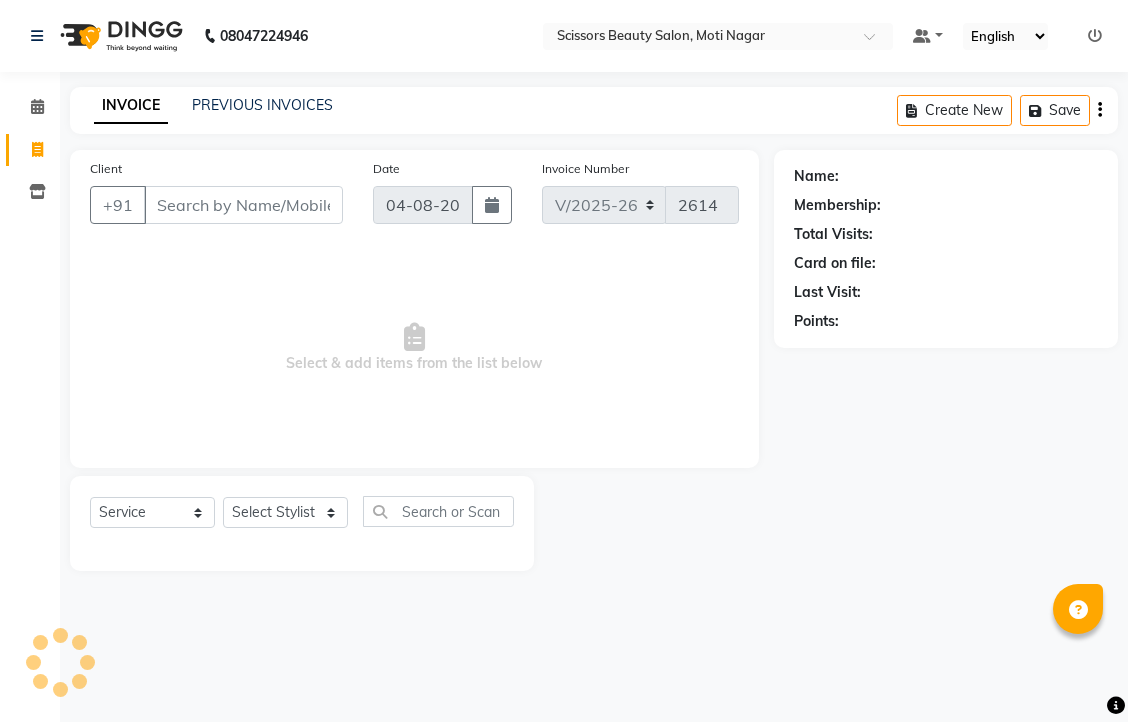 scroll, scrollTop: 0, scrollLeft: 0, axis: both 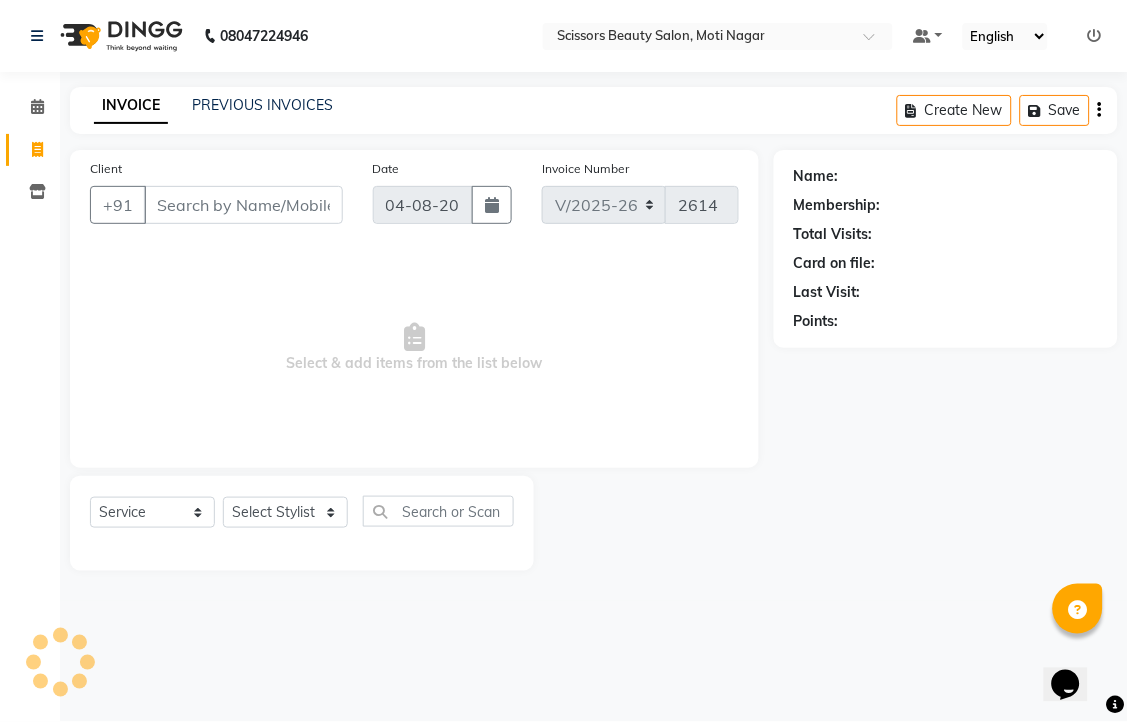 click on "Client" at bounding box center (243, 205) 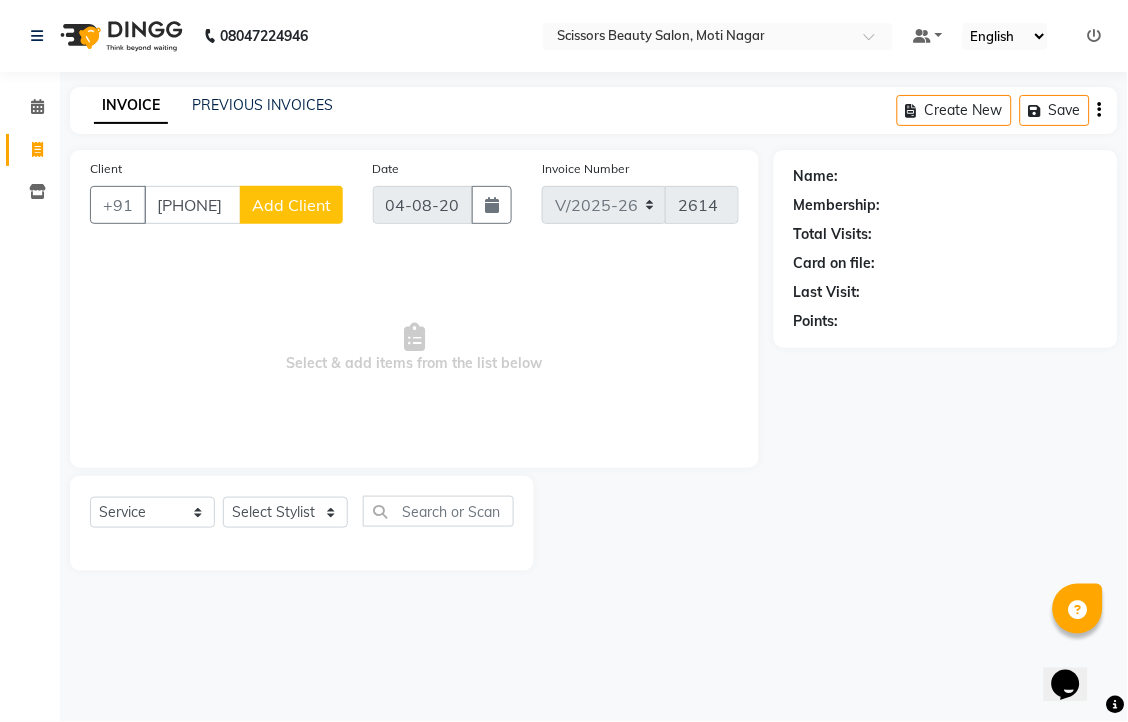 type on "[PHONE]" 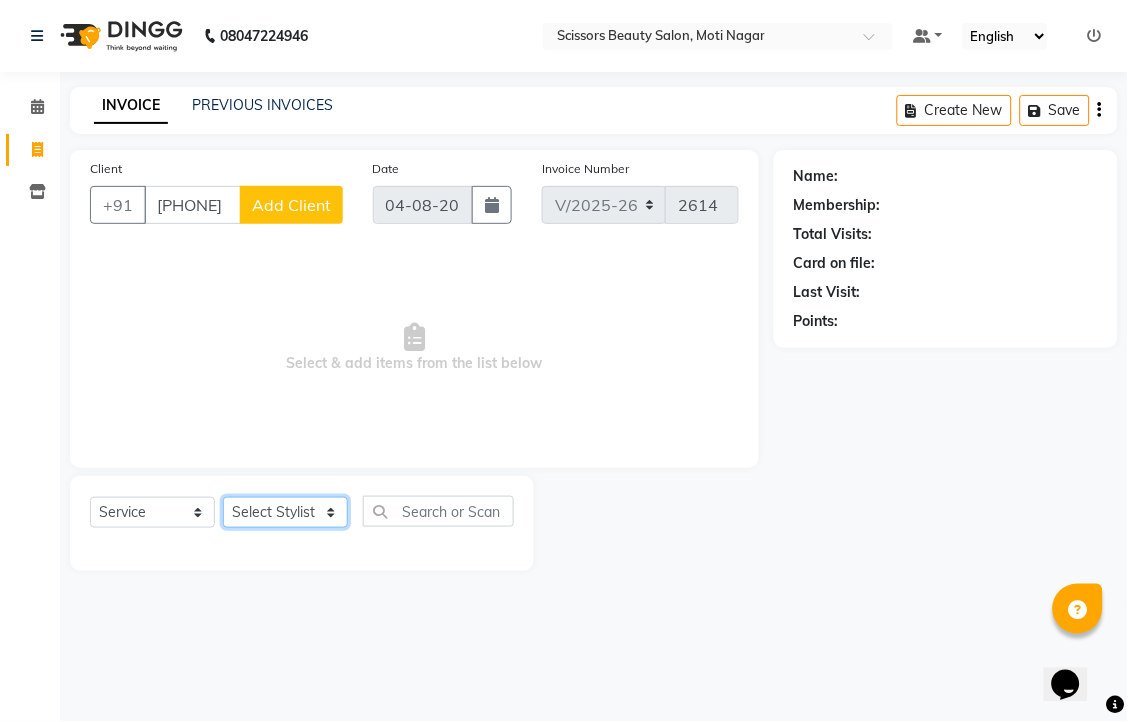 click on "Select Stylist Dominic Francis Nagesh Satish Sir Staff" 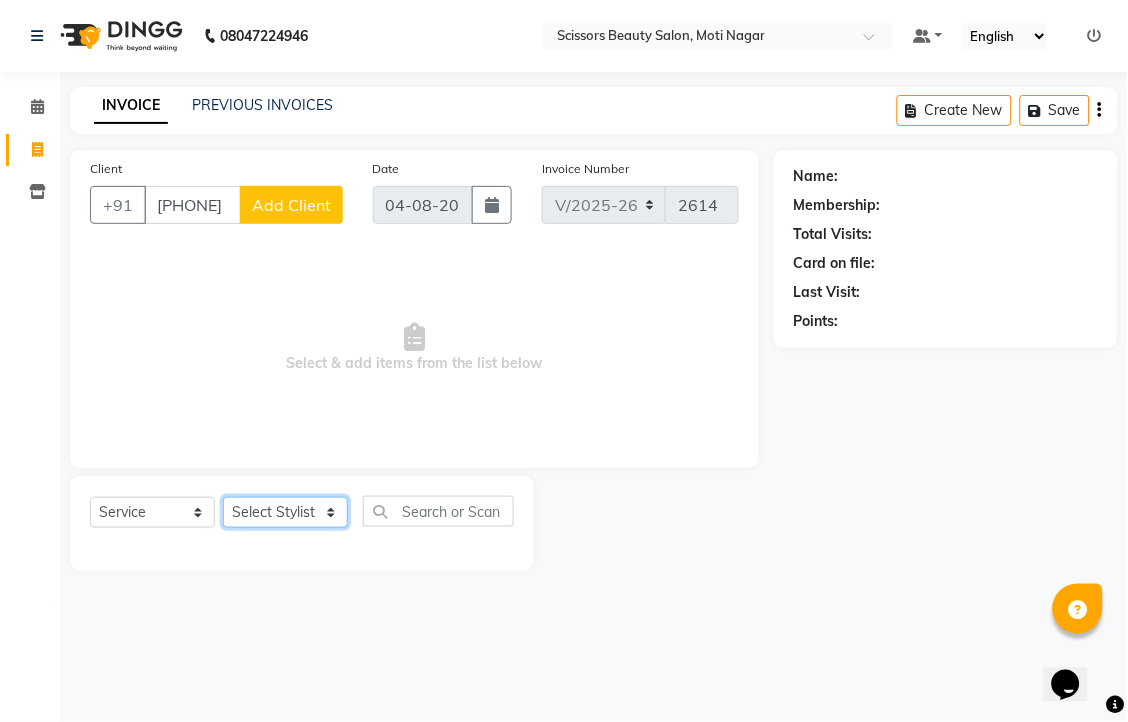 select on "81450" 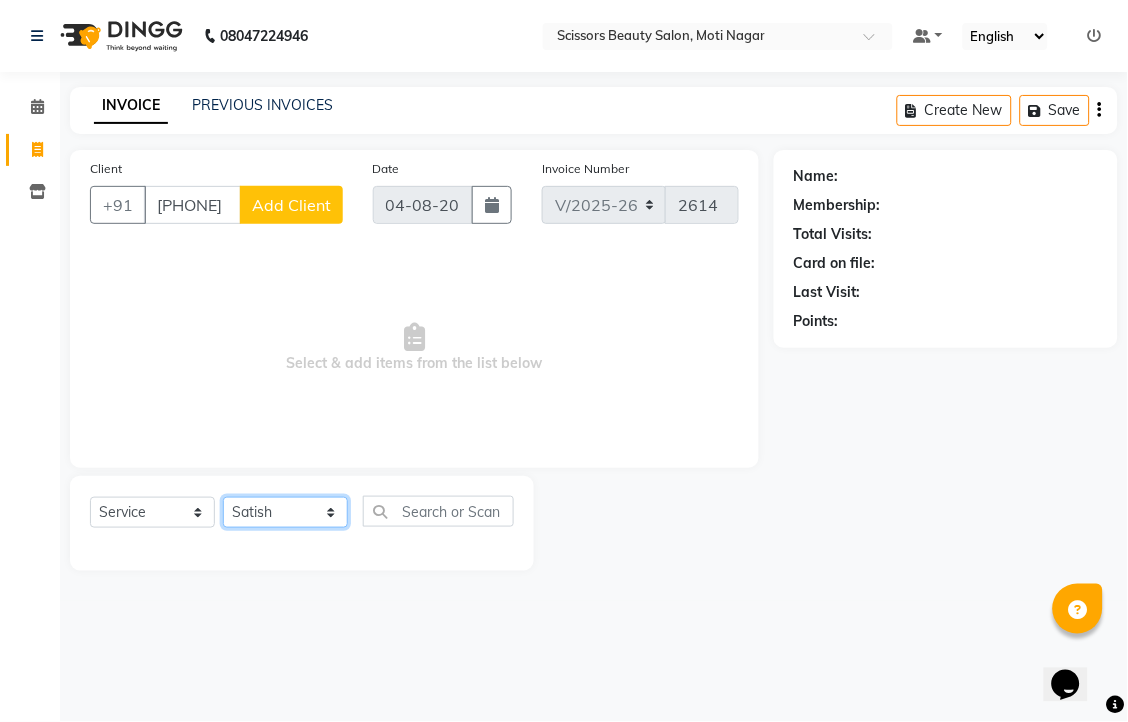 click on "Select Stylist Dominic Francis Nagesh Satish Sir Staff" 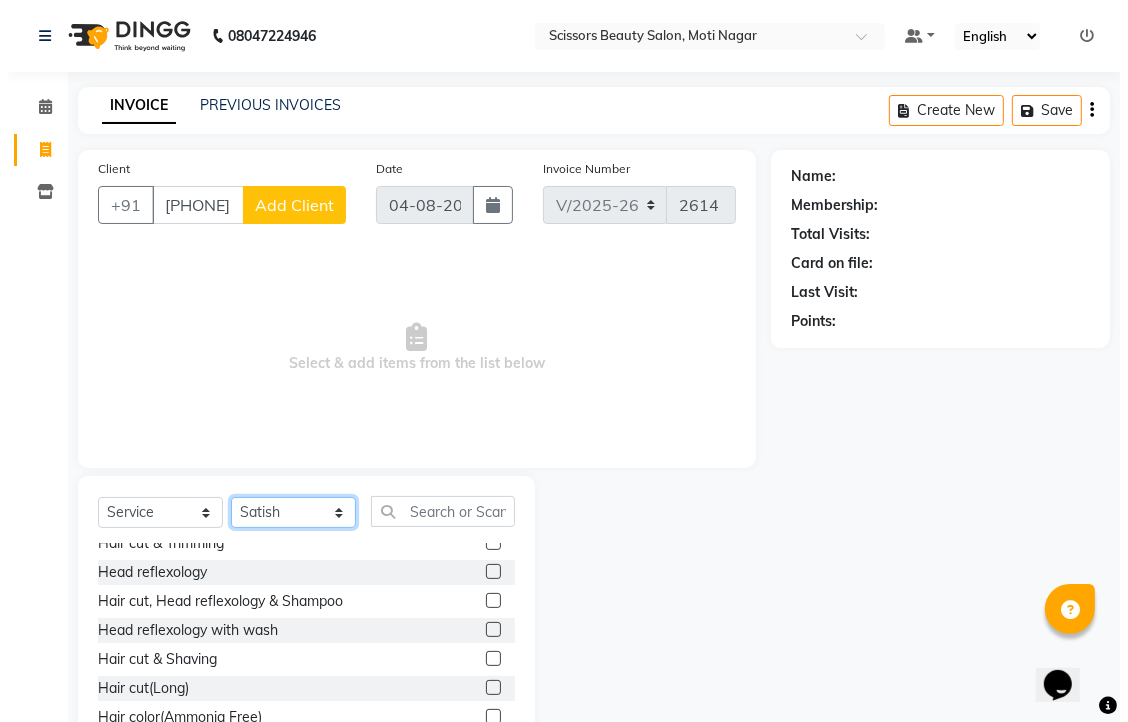 scroll, scrollTop: 222, scrollLeft: 0, axis: vertical 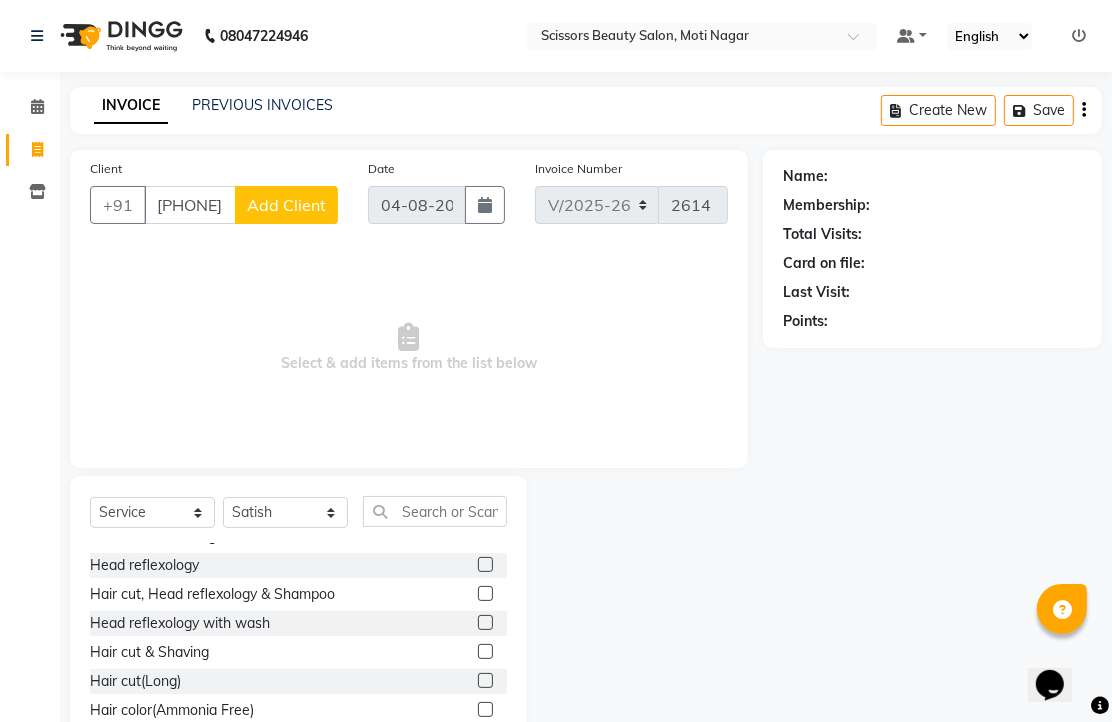 click 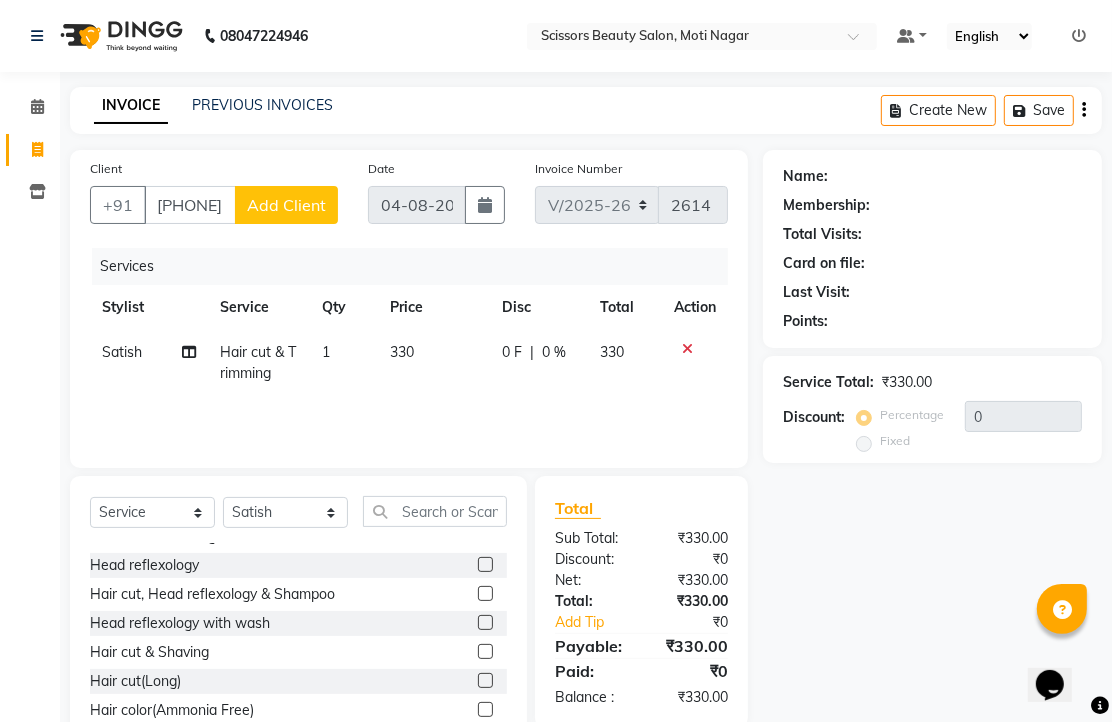 checkbox on "false" 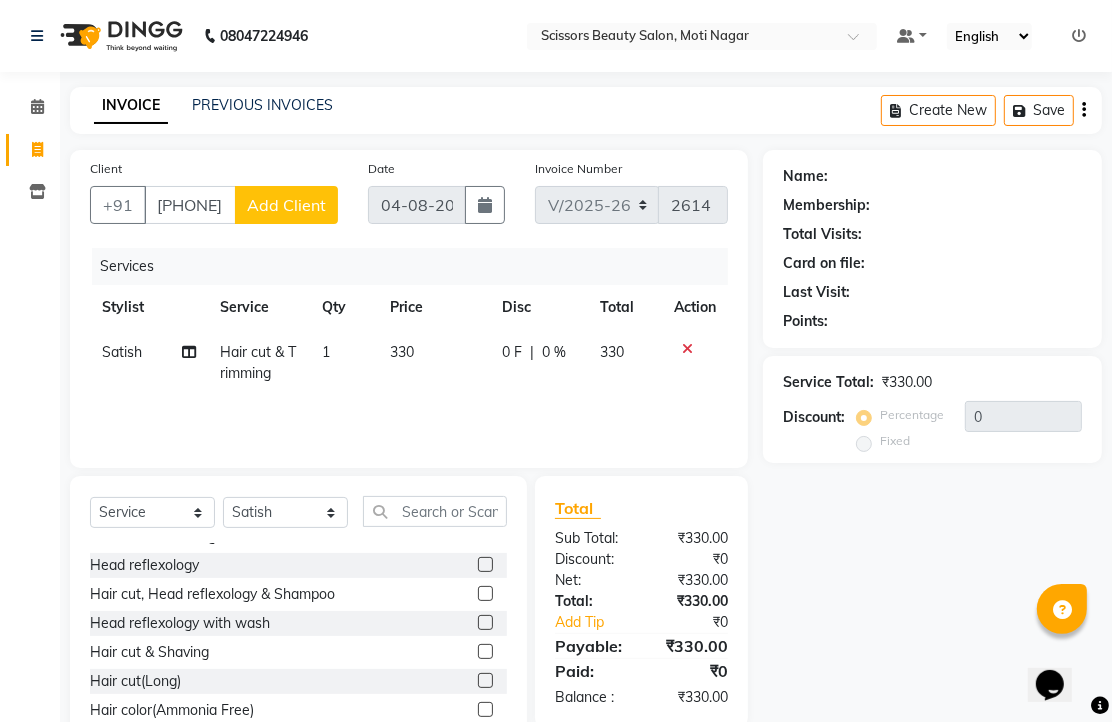 click on "Add Client" 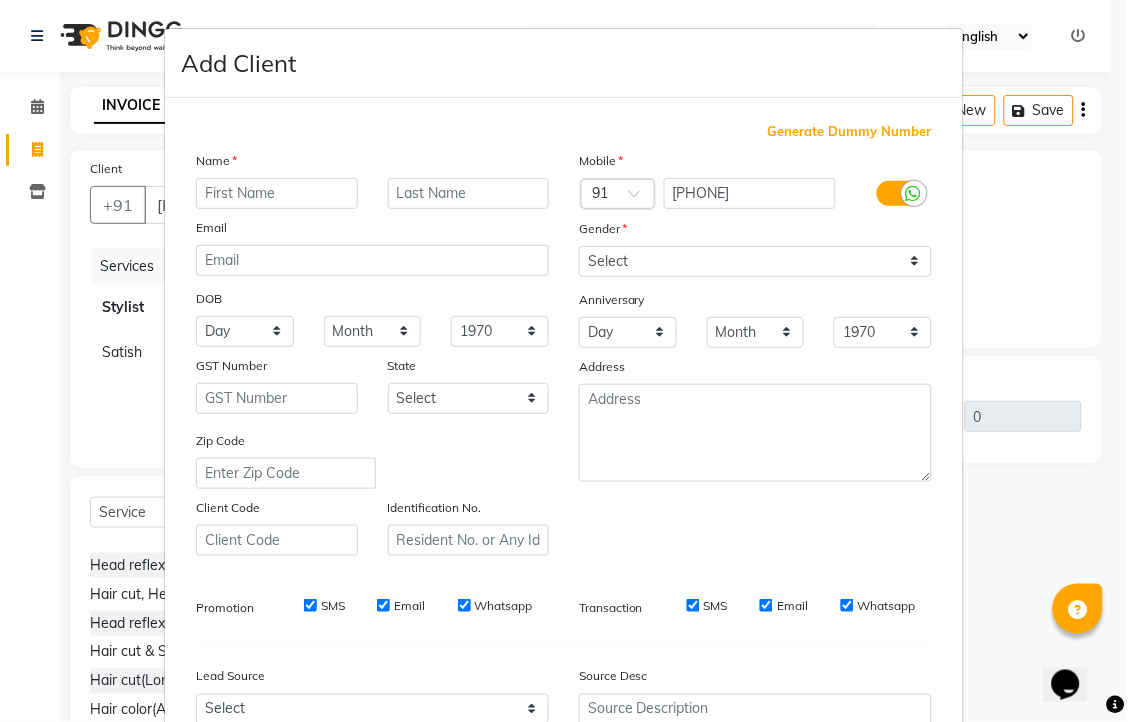 click at bounding box center (277, 193) 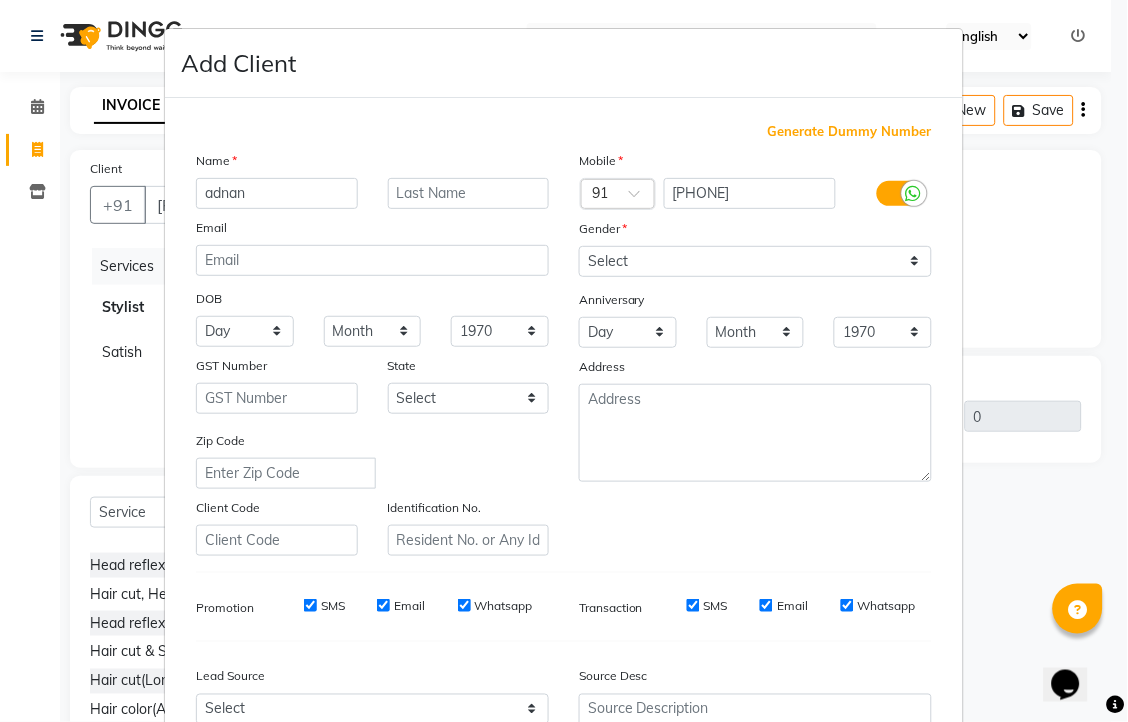 type on "adnan" 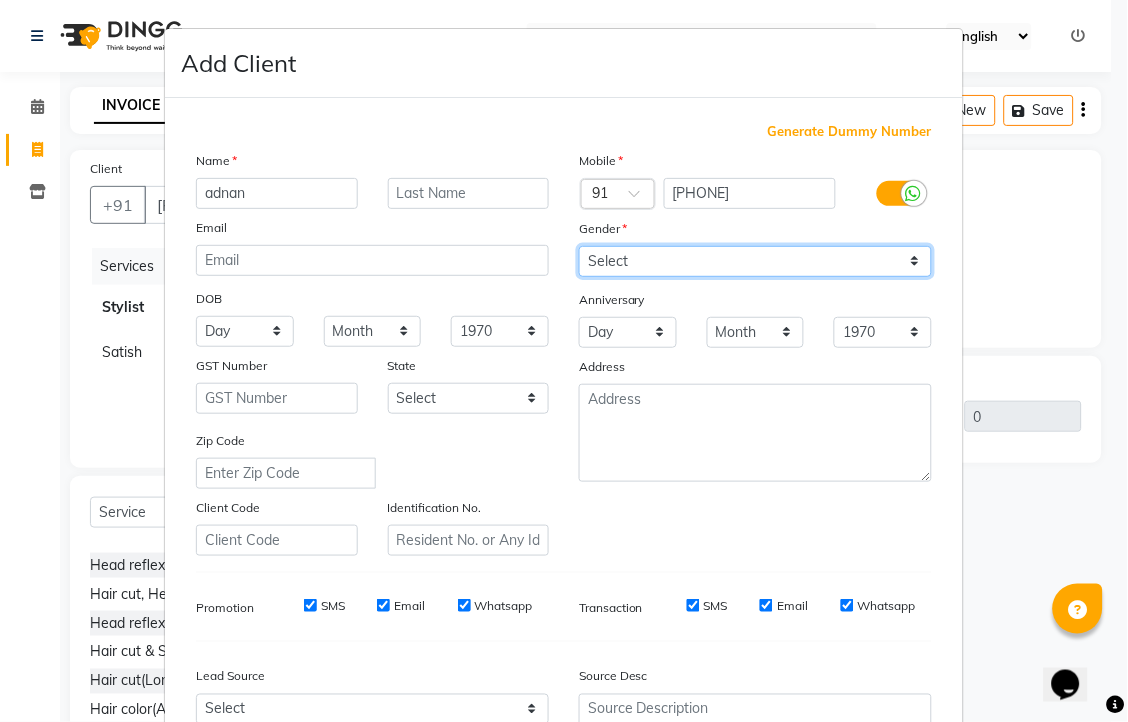 click on "Select Male Female Other Prefer Not To Say" at bounding box center [755, 261] 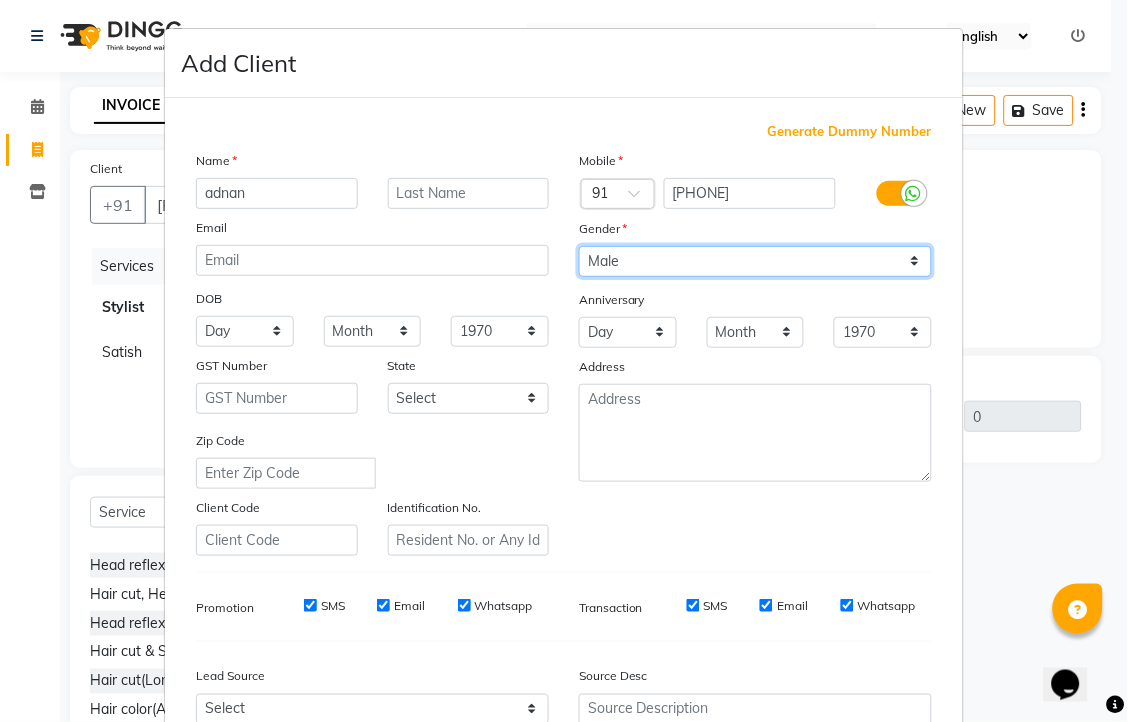 click on "Select Male Female Other Prefer Not To Say" at bounding box center (755, 261) 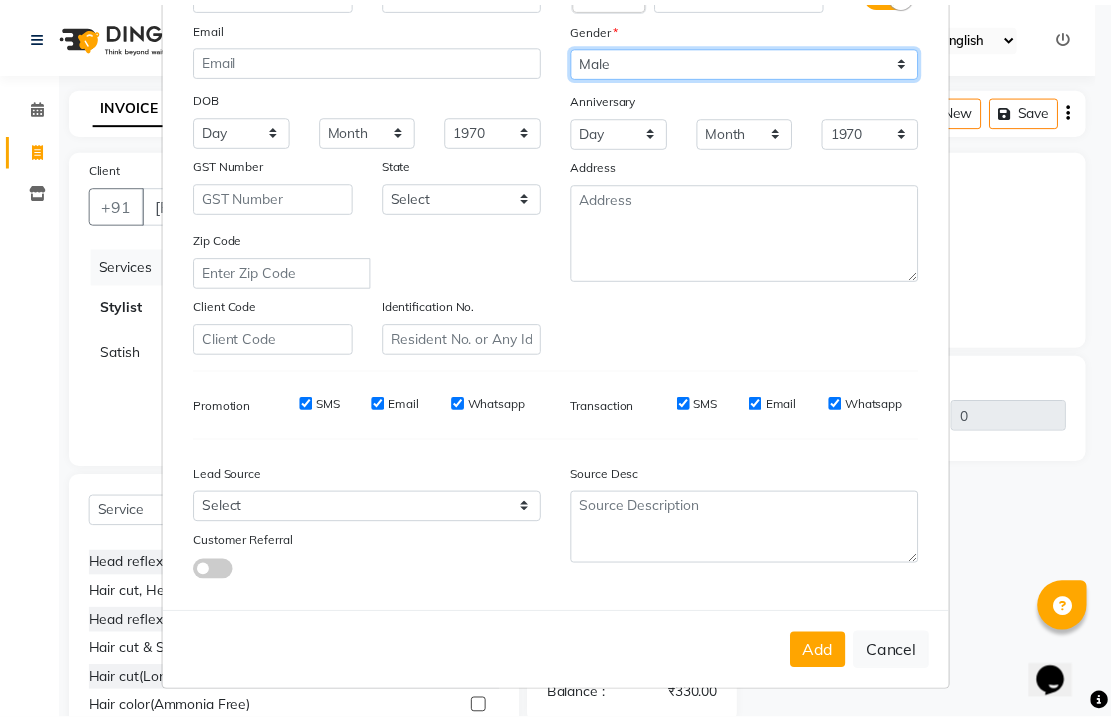 scroll, scrollTop: 380, scrollLeft: 0, axis: vertical 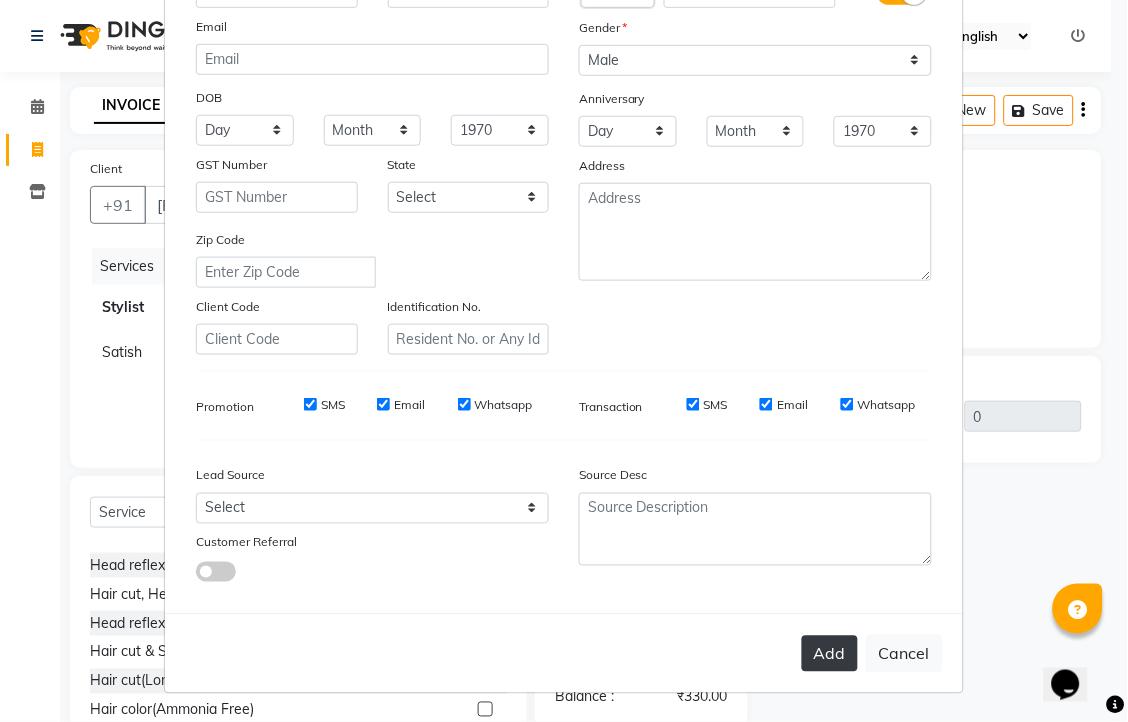 click on "Add" at bounding box center [830, 654] 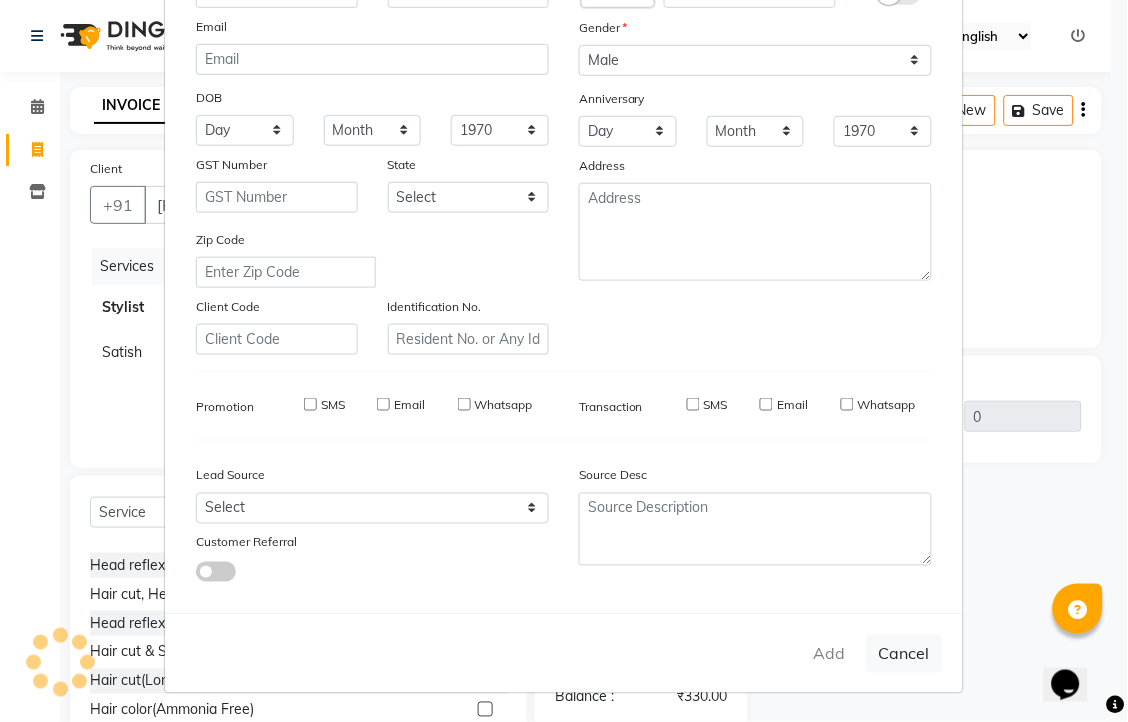 type on "86******51" 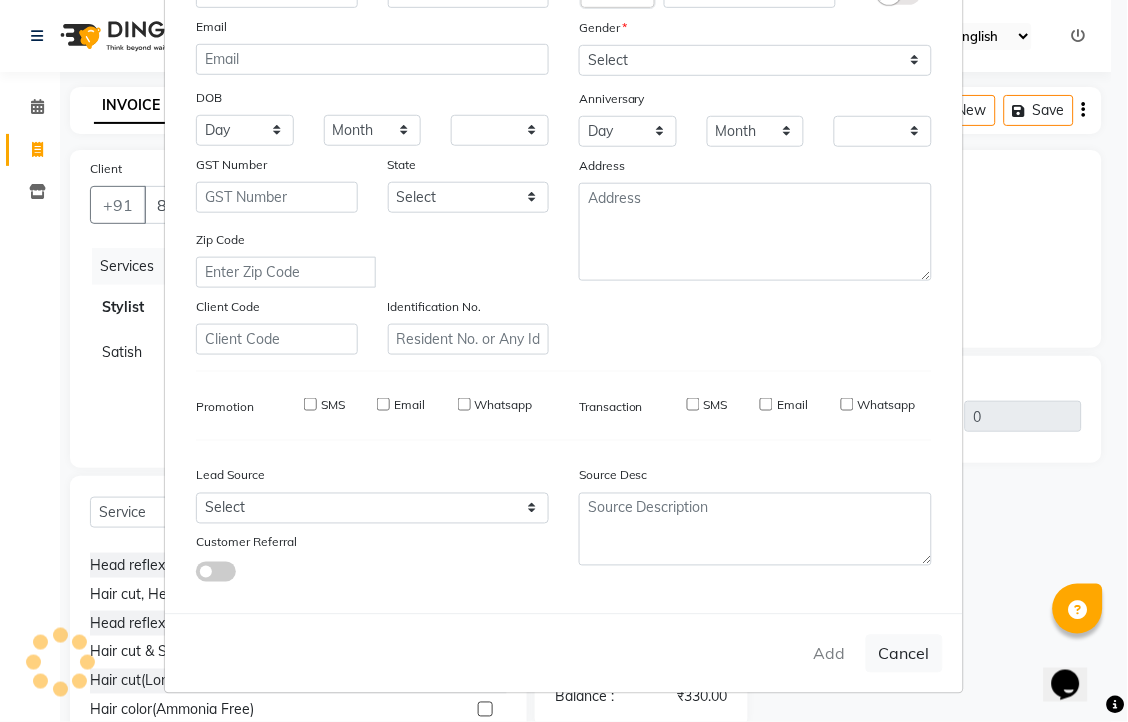checkbox on "false" 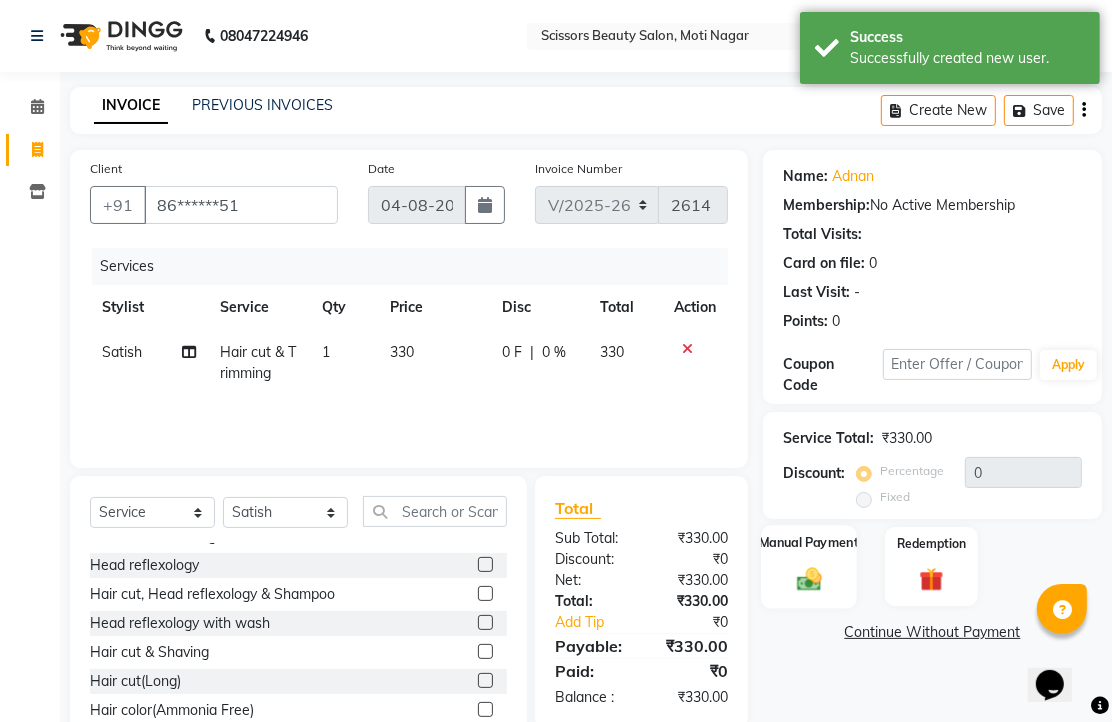 click 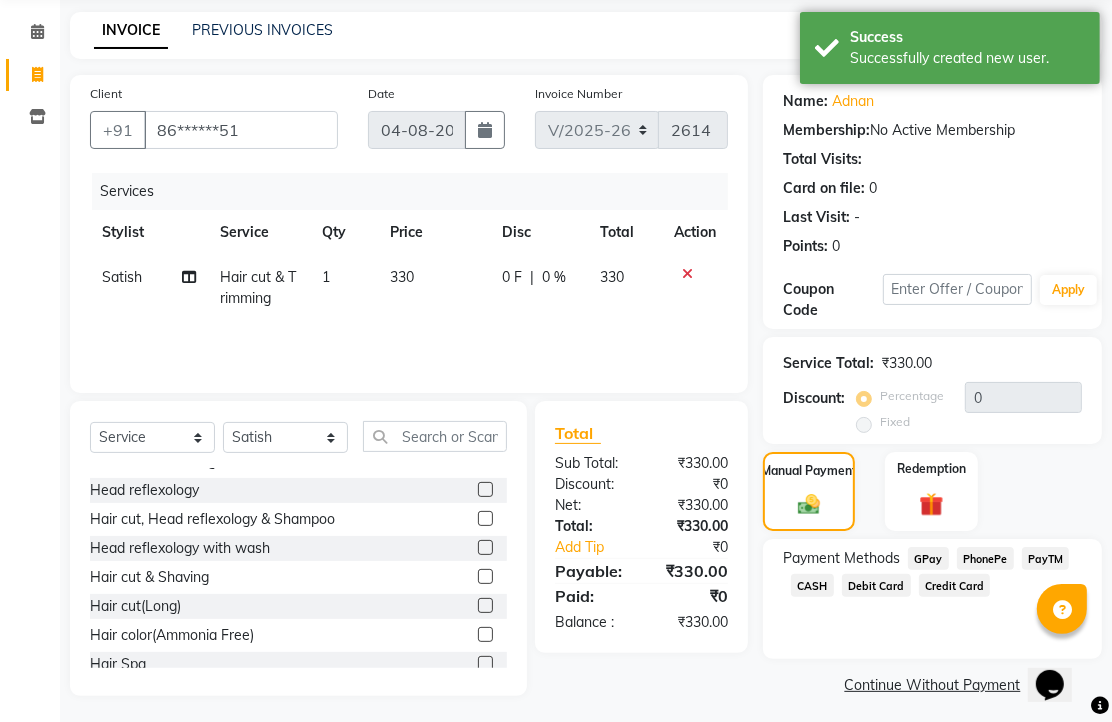 scroll, scrollTop: 163, scrollLeft: 0, axis: vertical 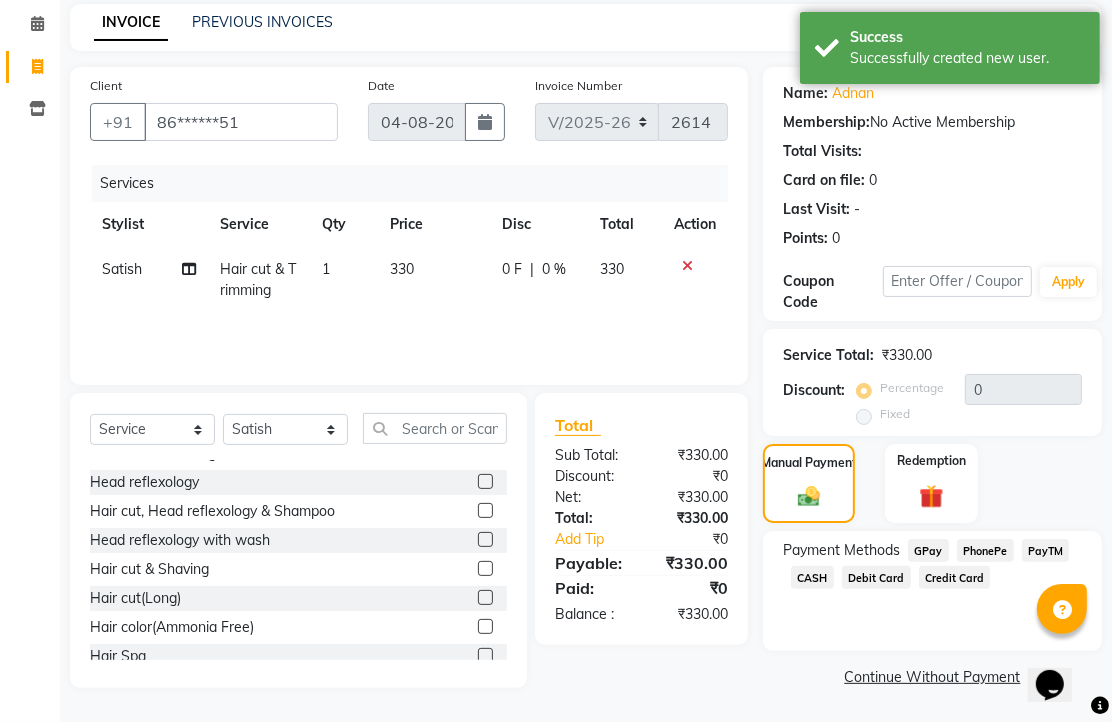 click on "PhonePe" 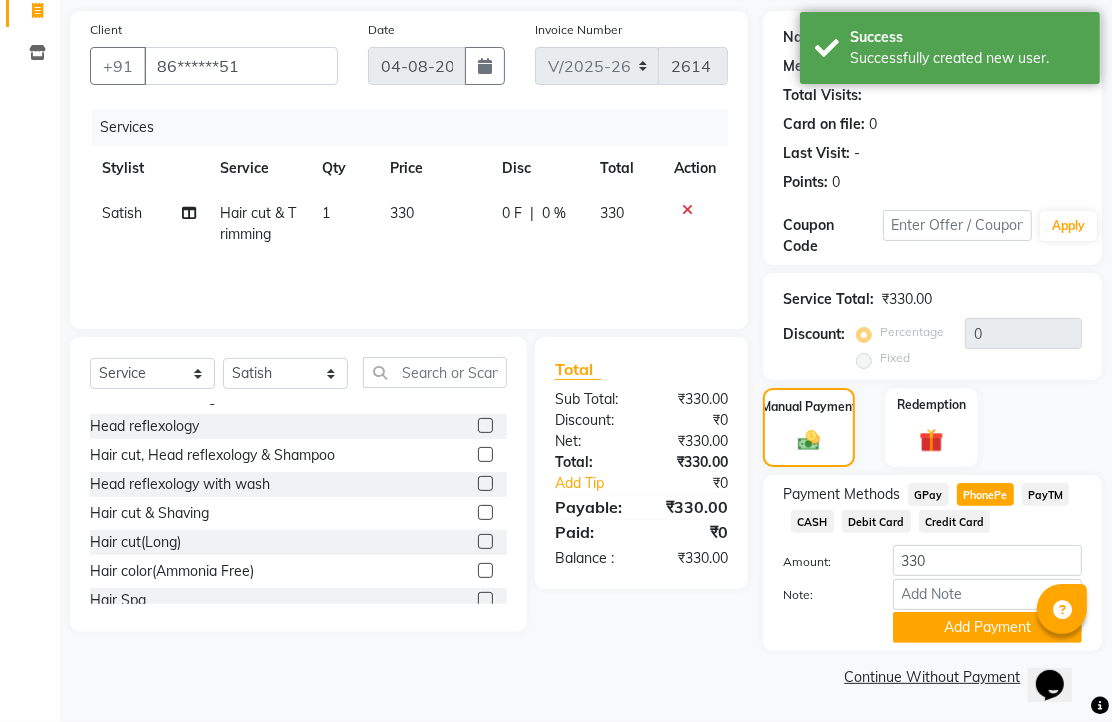 scroll, scrollTop: 248, scrollLeft: 0, axis: vertical 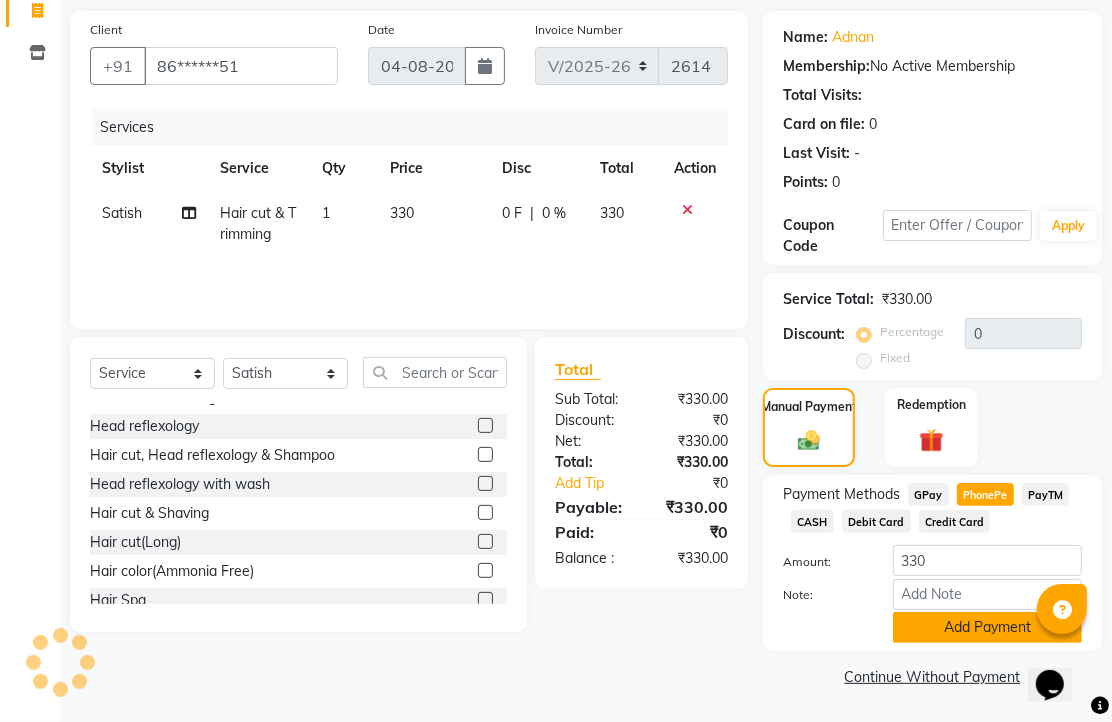 click on "Add Payment" 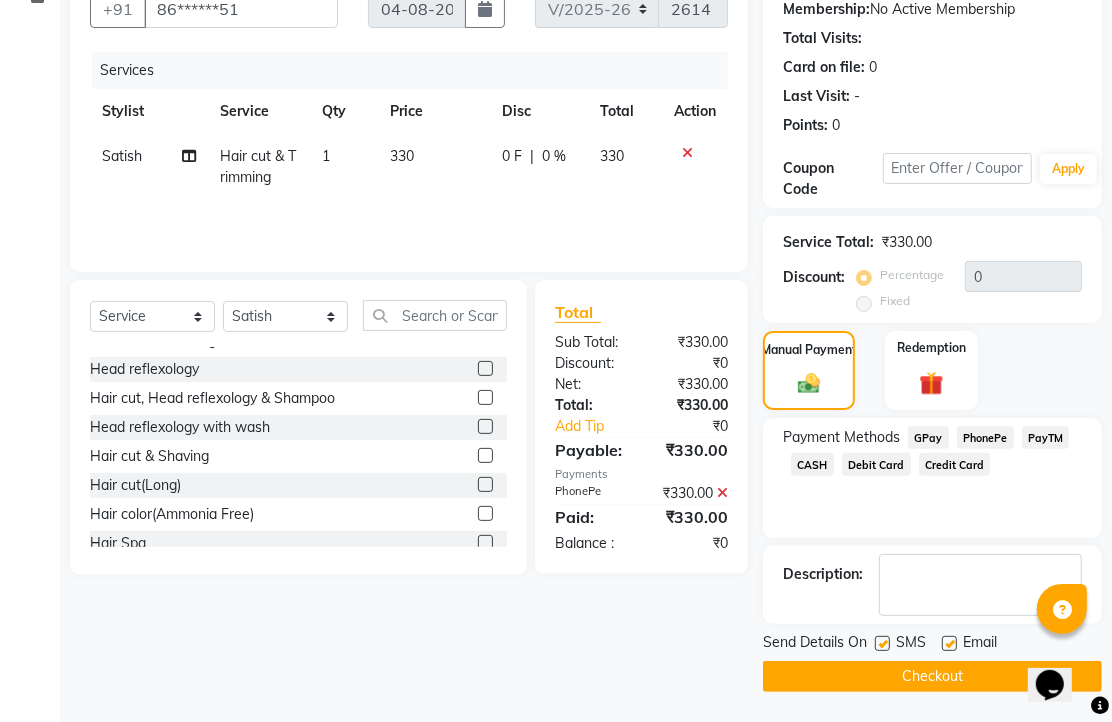 scroll, scrollTop: 304, scrollLeft: 0, axis: vertical 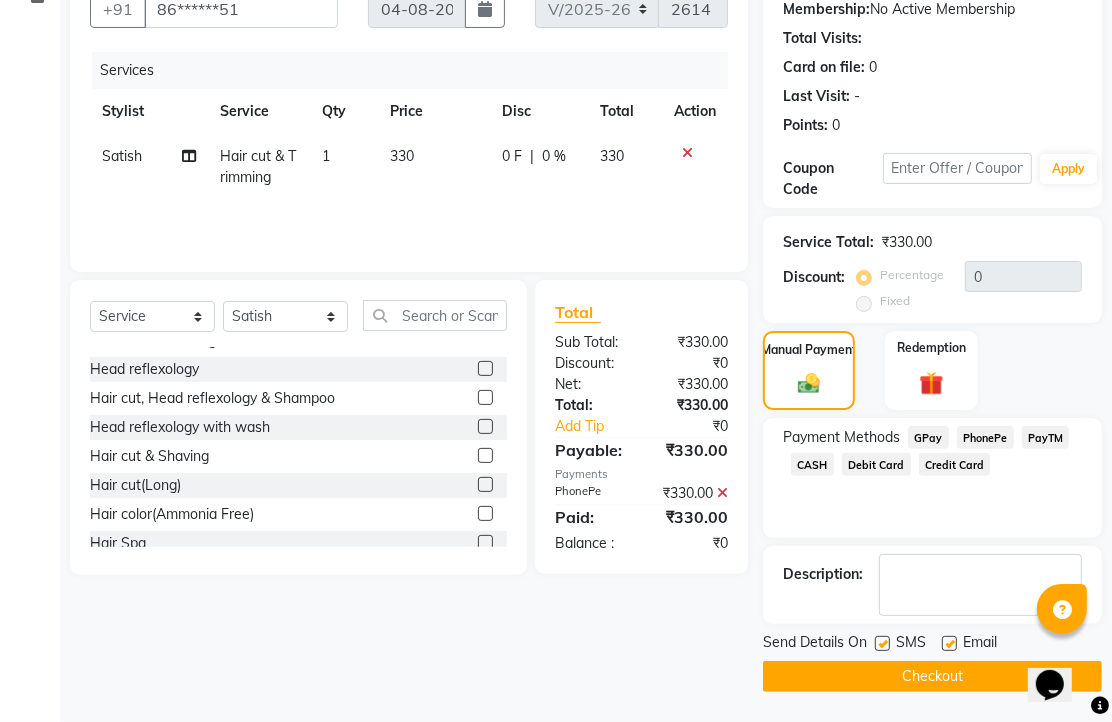 click 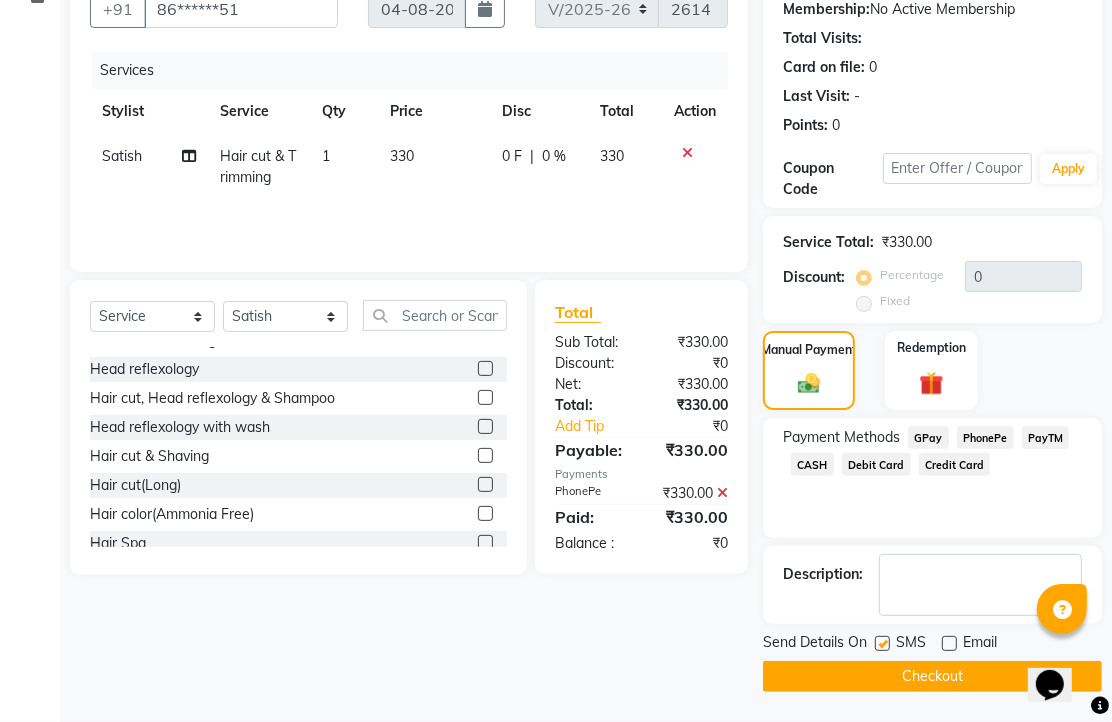 click on "Checkout" 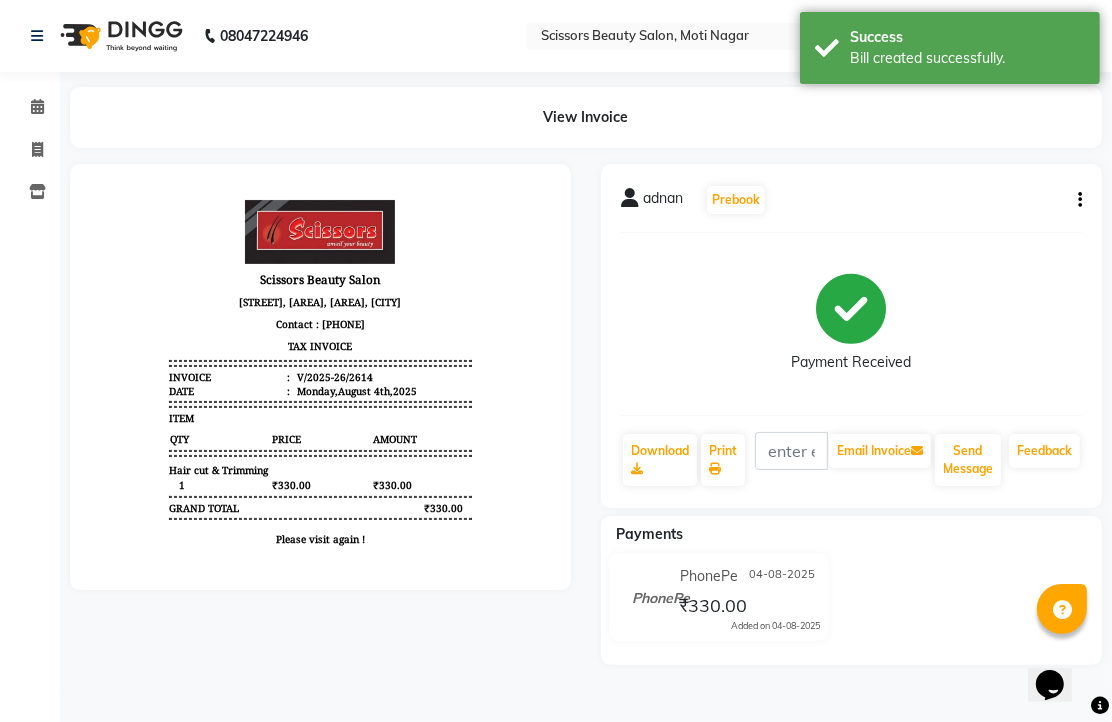scroll, scrollTop: 0, scrollLeft: 0, axis: both 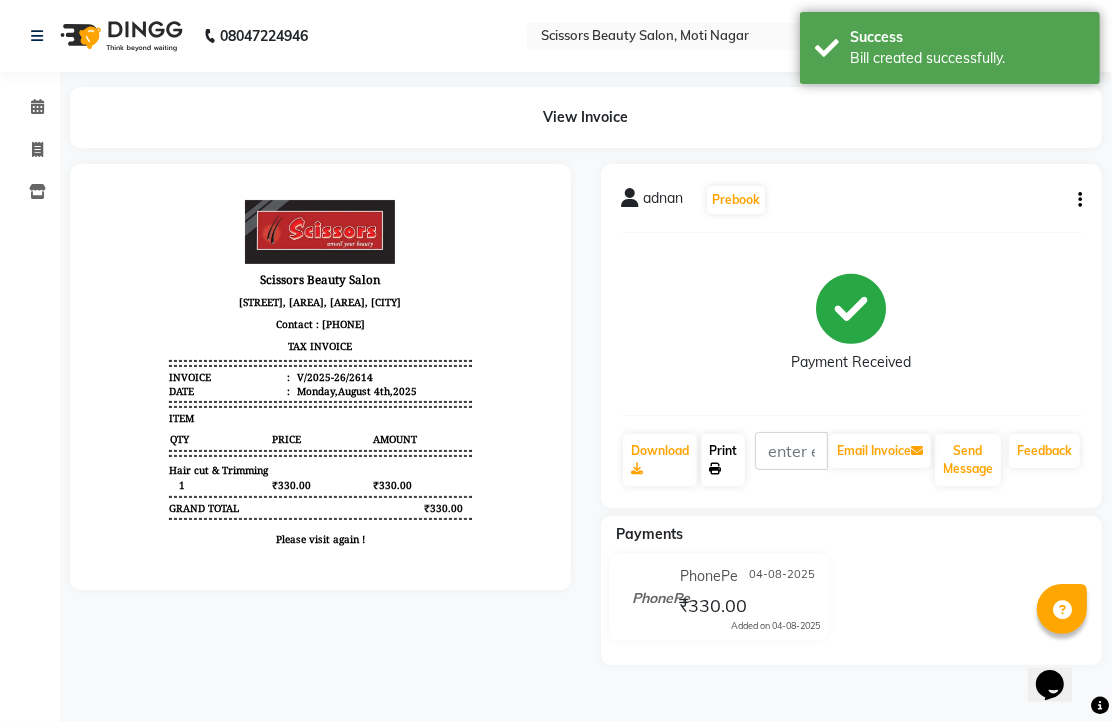 click on "Print" 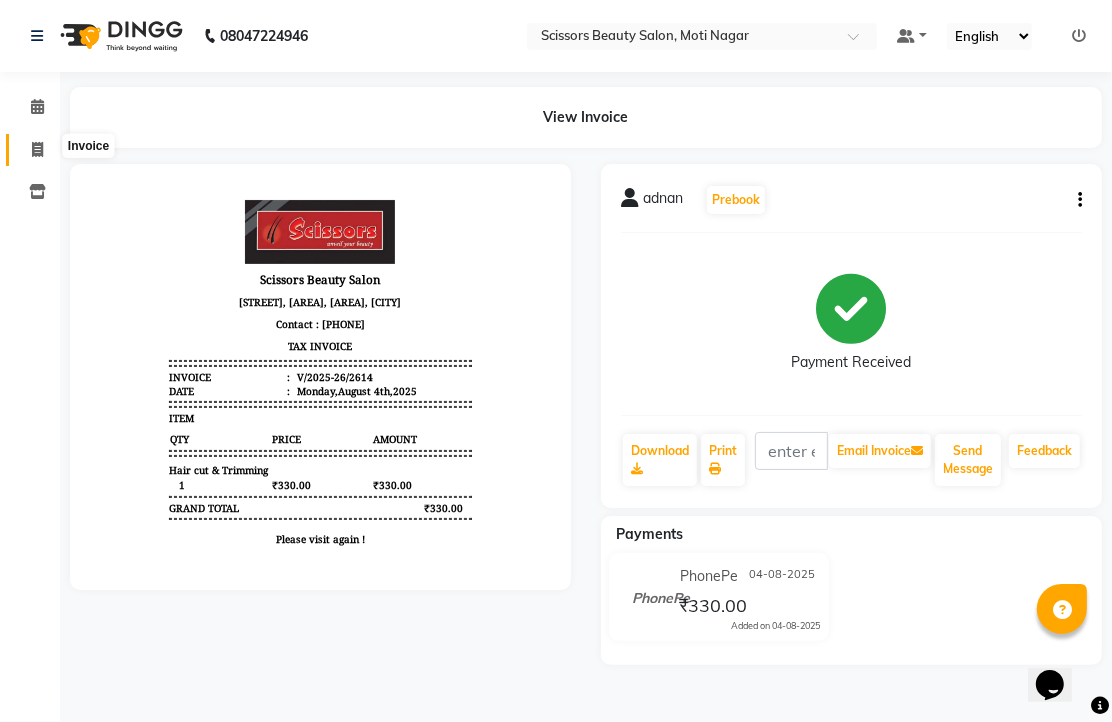 drag, startPoint x: 30, startPoint y: 143, endPoint x: 28, endPoint y: 133, distance: 10.198039 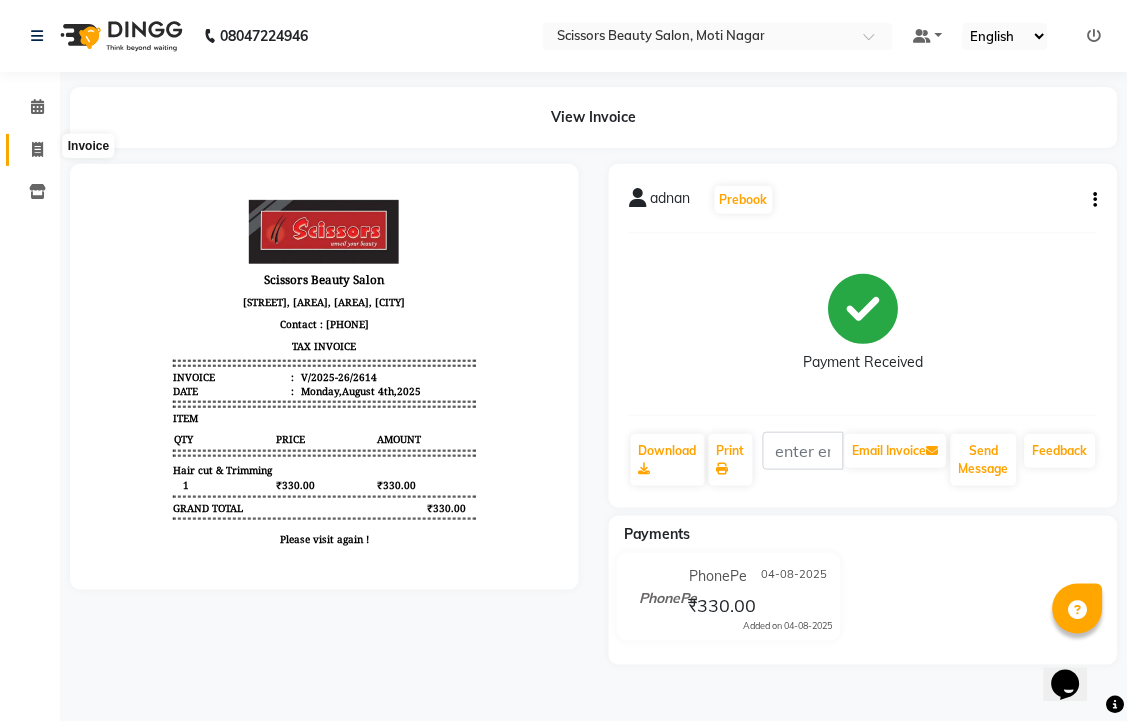 select on "7057" 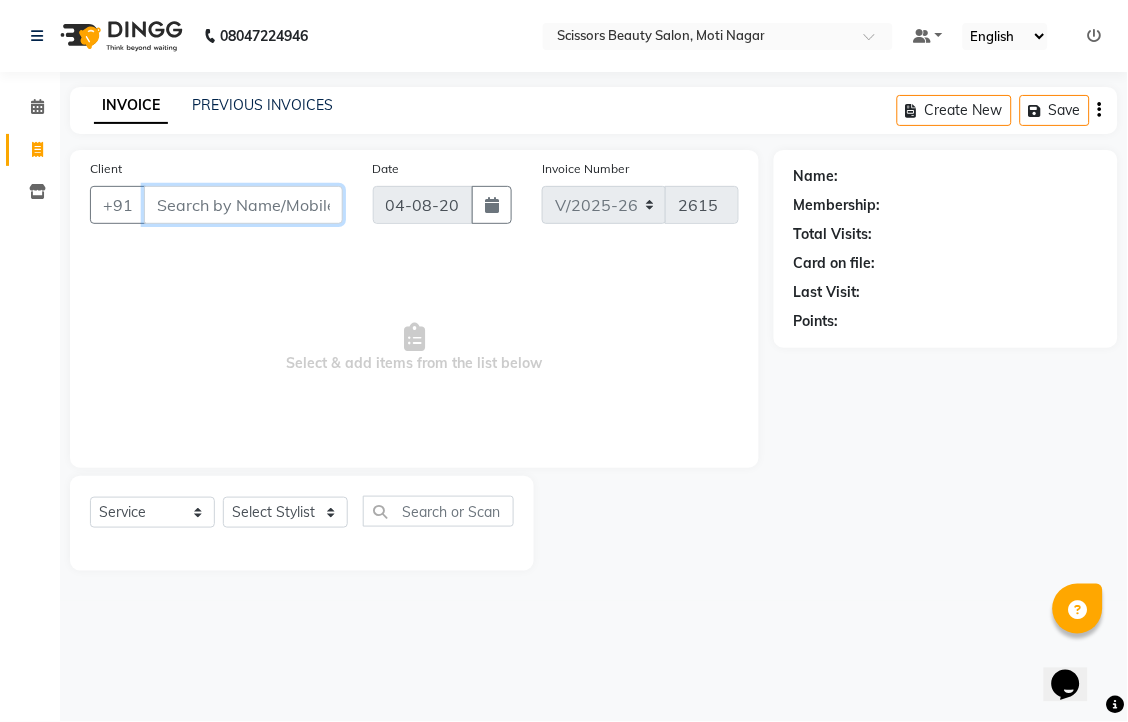 click on "Client" at bounding box center (243, 205) 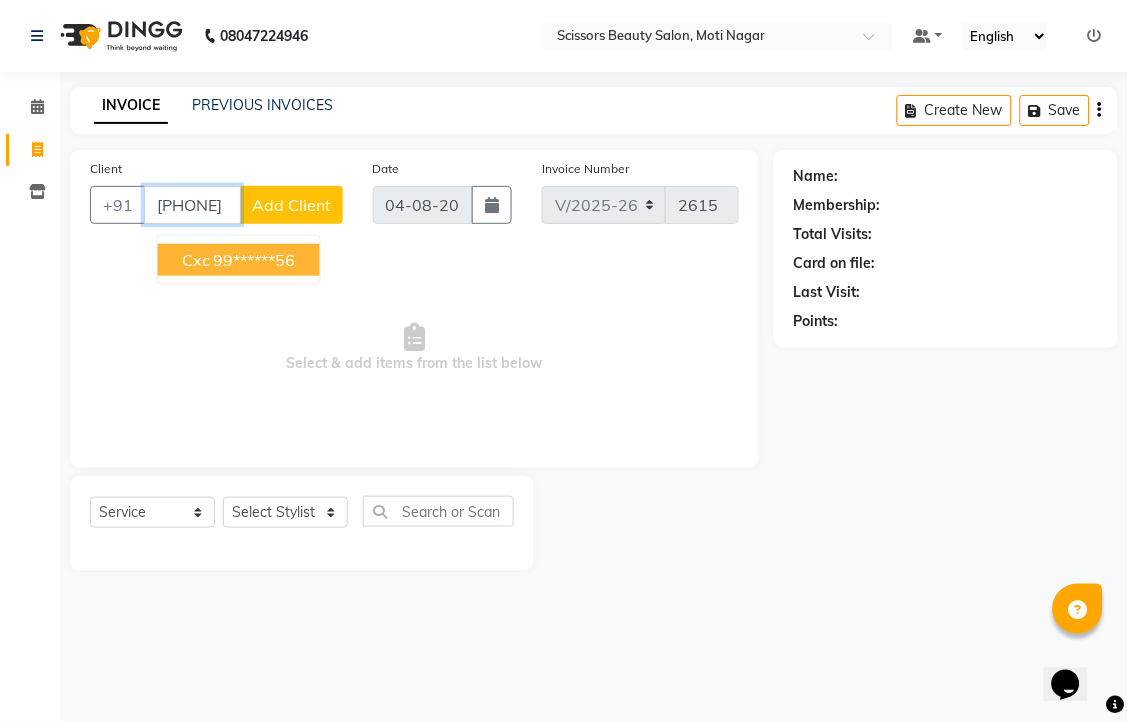 drag, startPoint x: 287, startPoint y: 286, endPoint x: 261, endPoint y: 685, distance: 399.84622 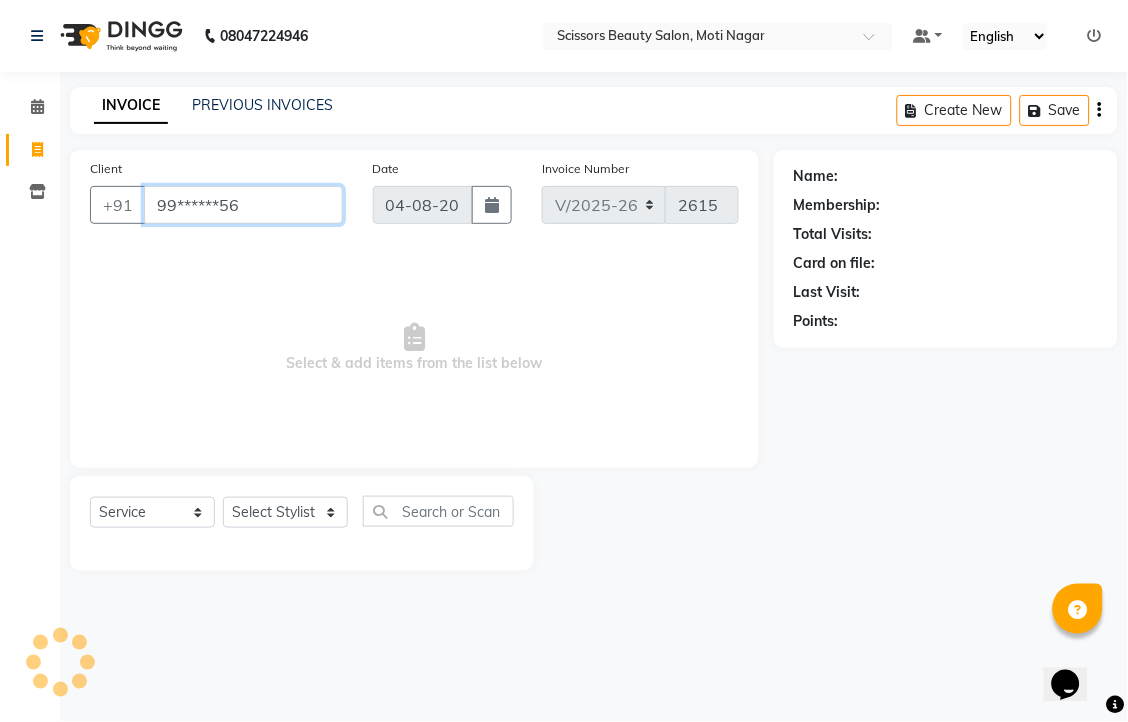 type on "99******56" 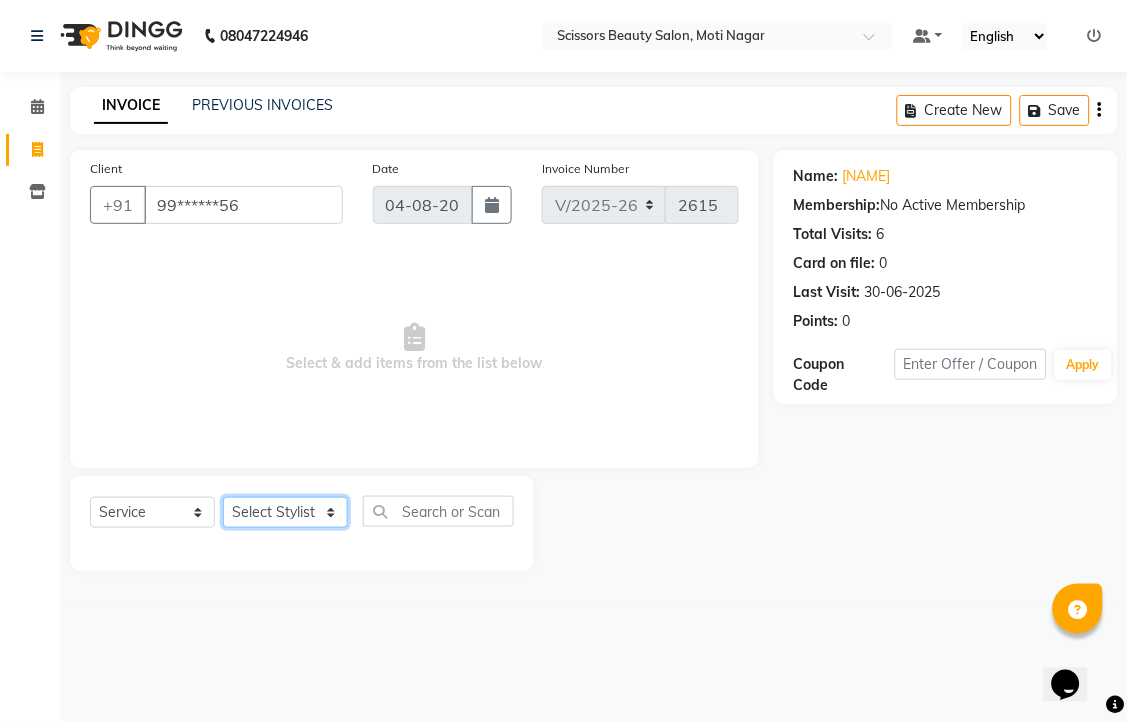 click on "Select Stylist Dominic Francis Nagesh Satish Sir Staff" 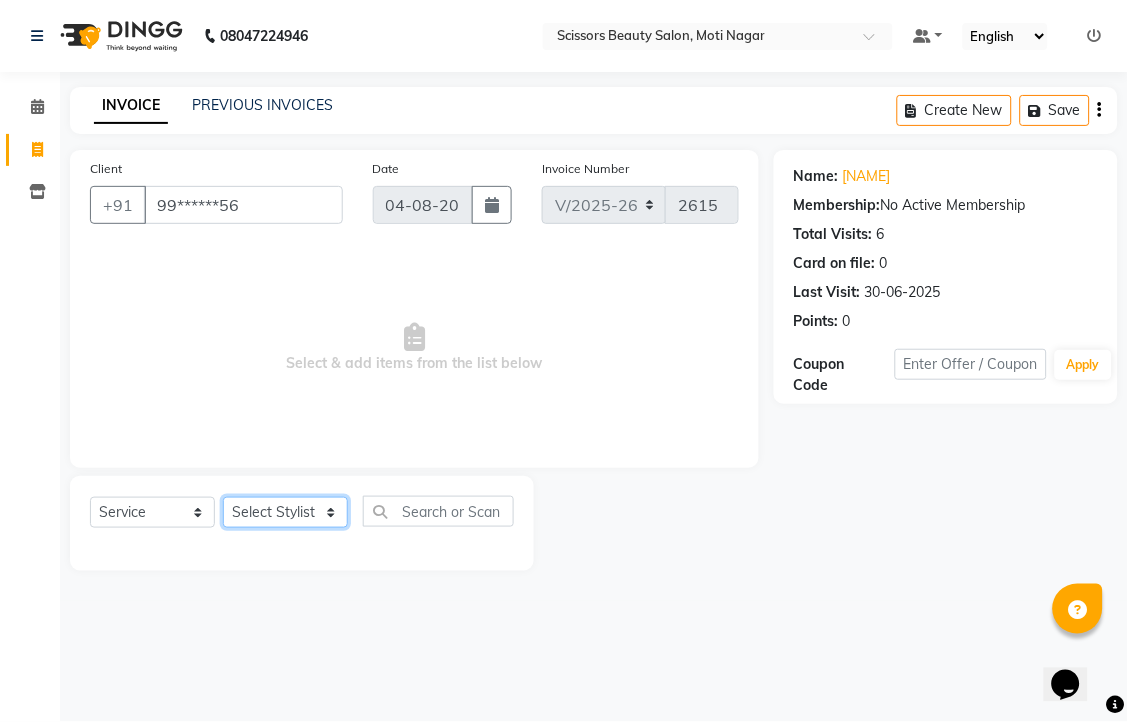 select on "58456" 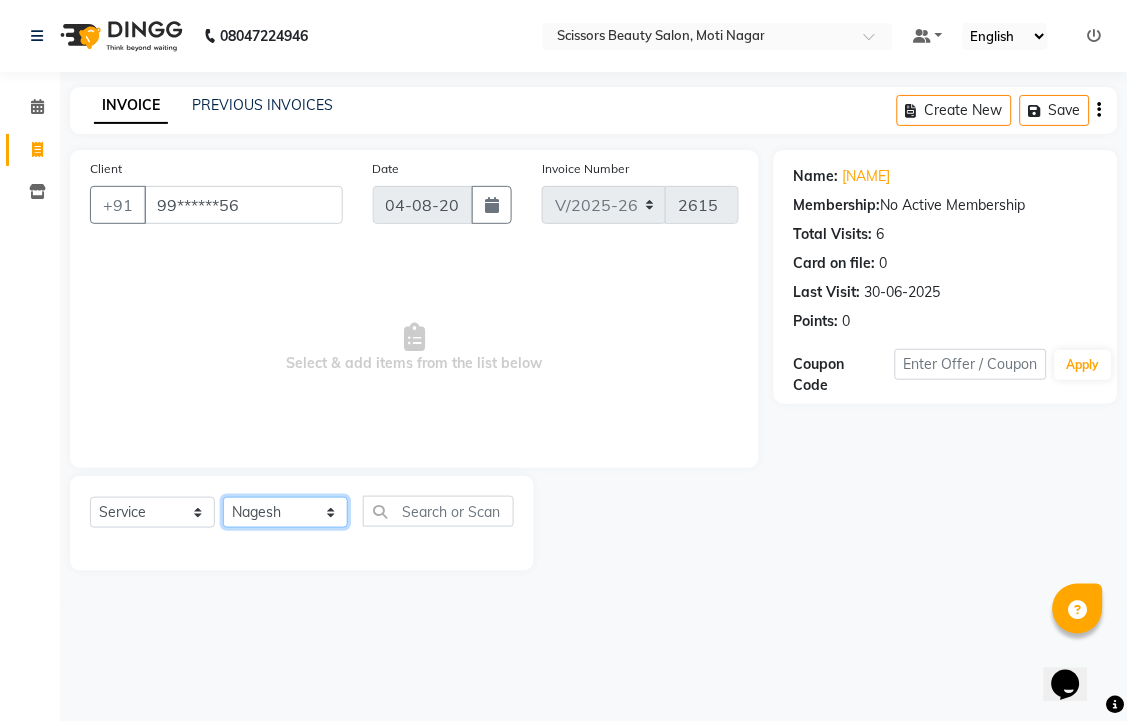 click on "Select Stylist Dominic Francis Nagesh Satish Sir Staff" 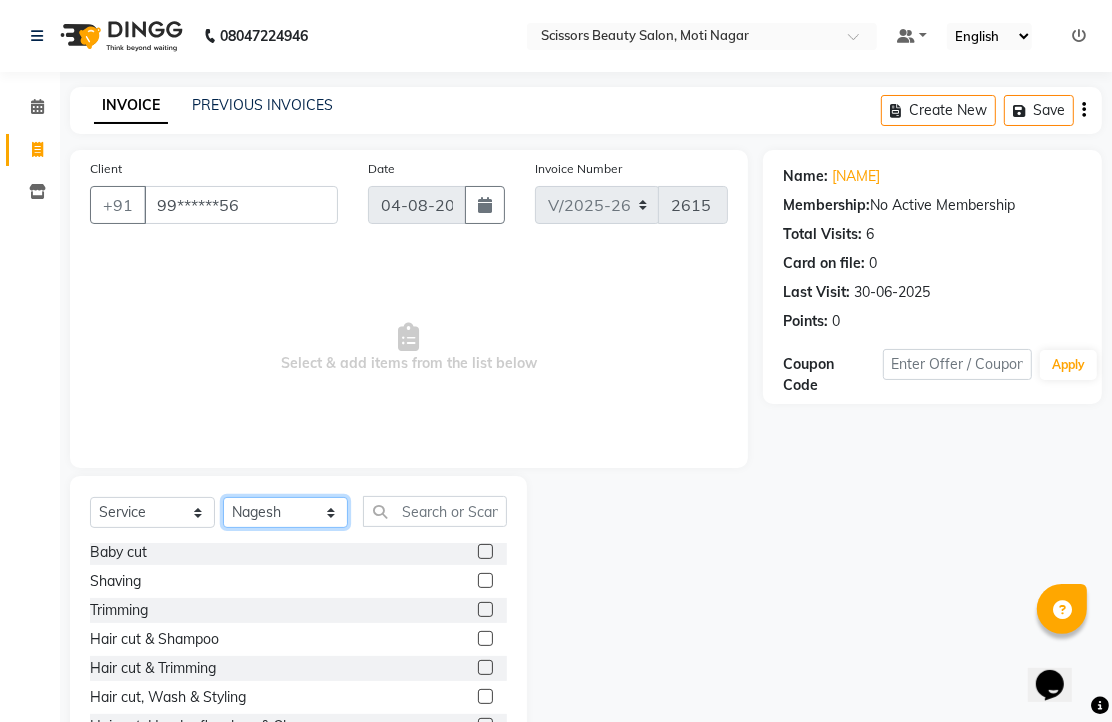 scroll, scrollTop: 111, scrollLeft: 0, axis: vertical 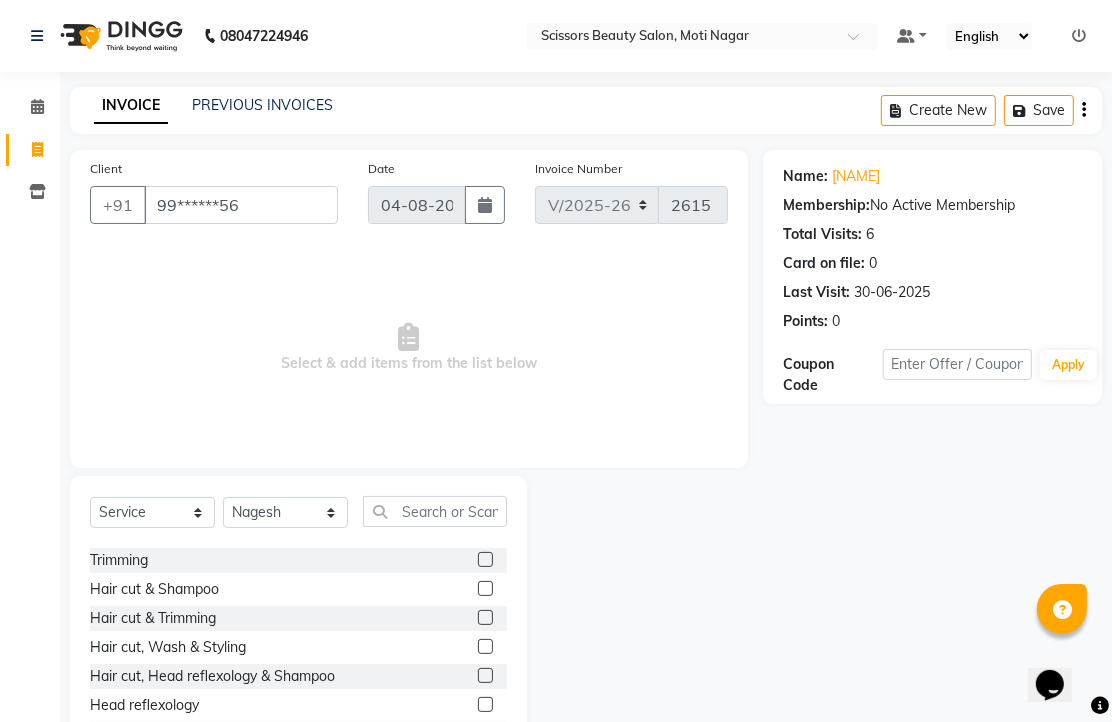click 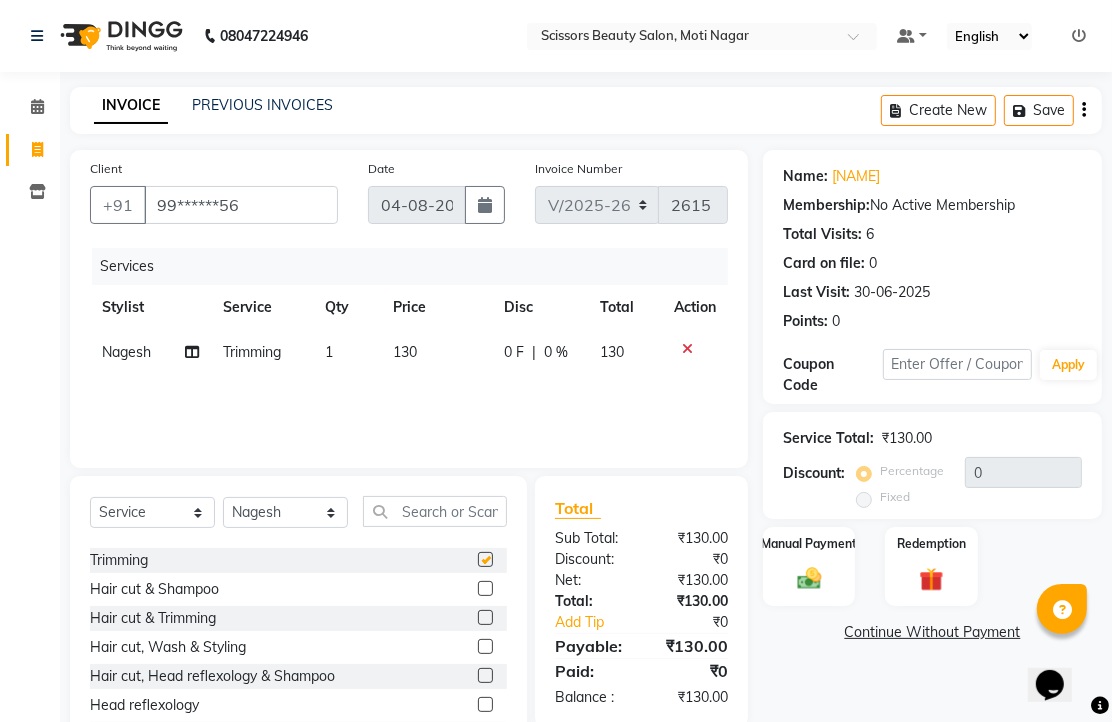 checkbox on "false" 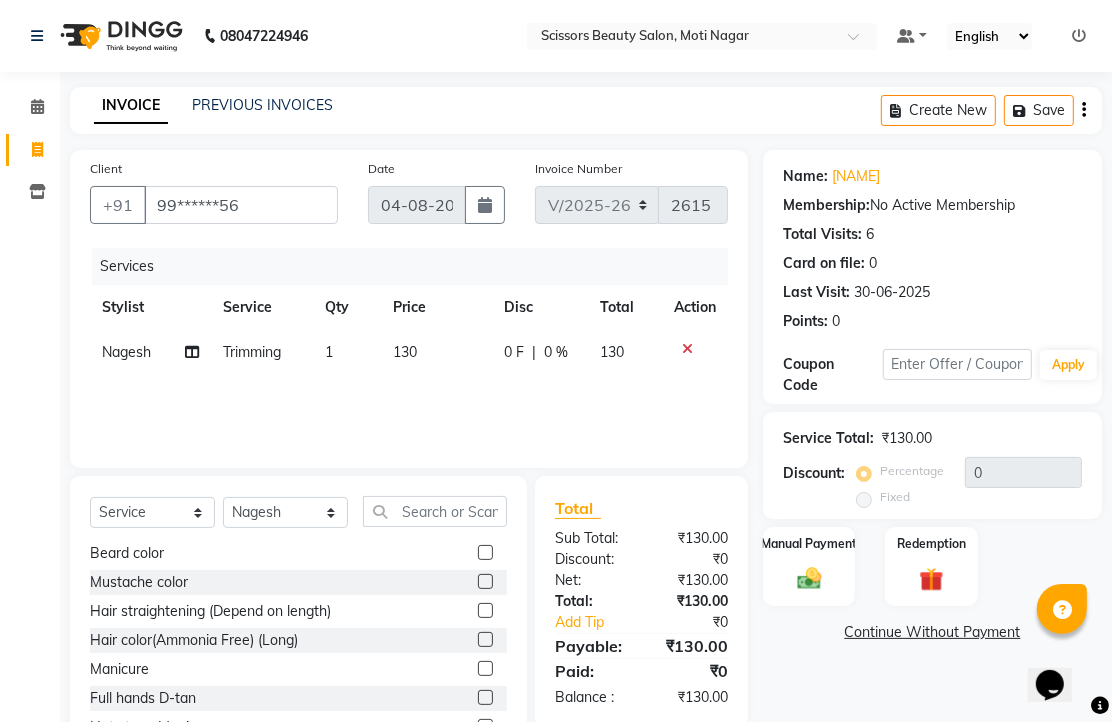 scroll, scrollTop: 666, scrollLeft: 0, axis: vertical 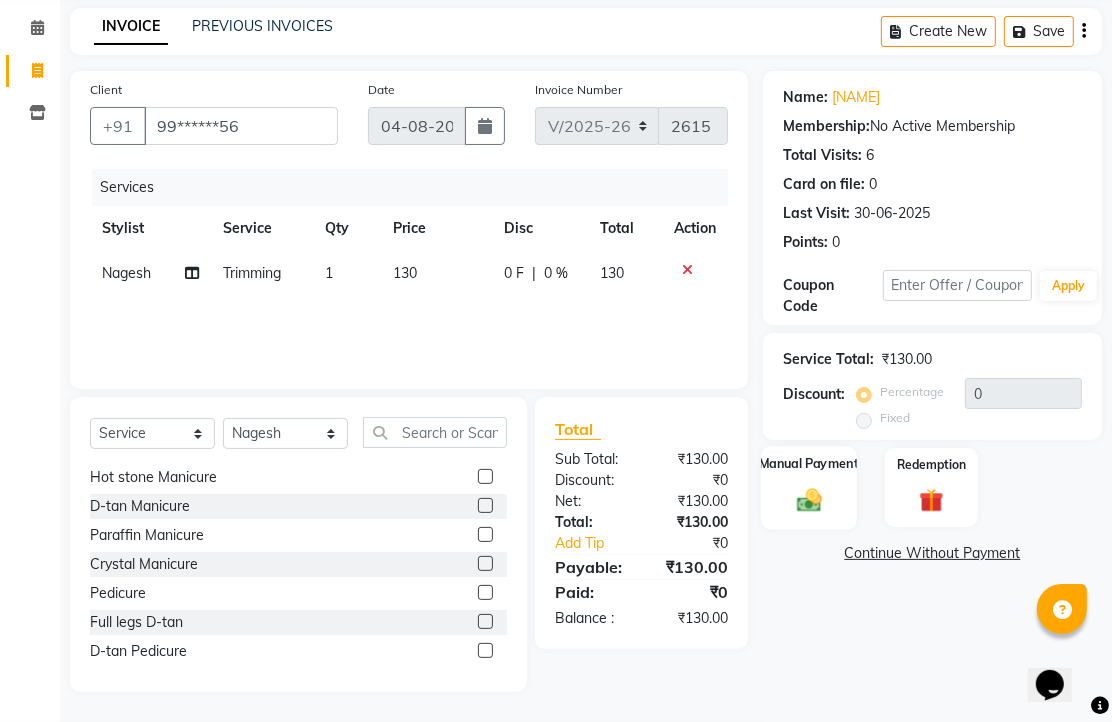 click 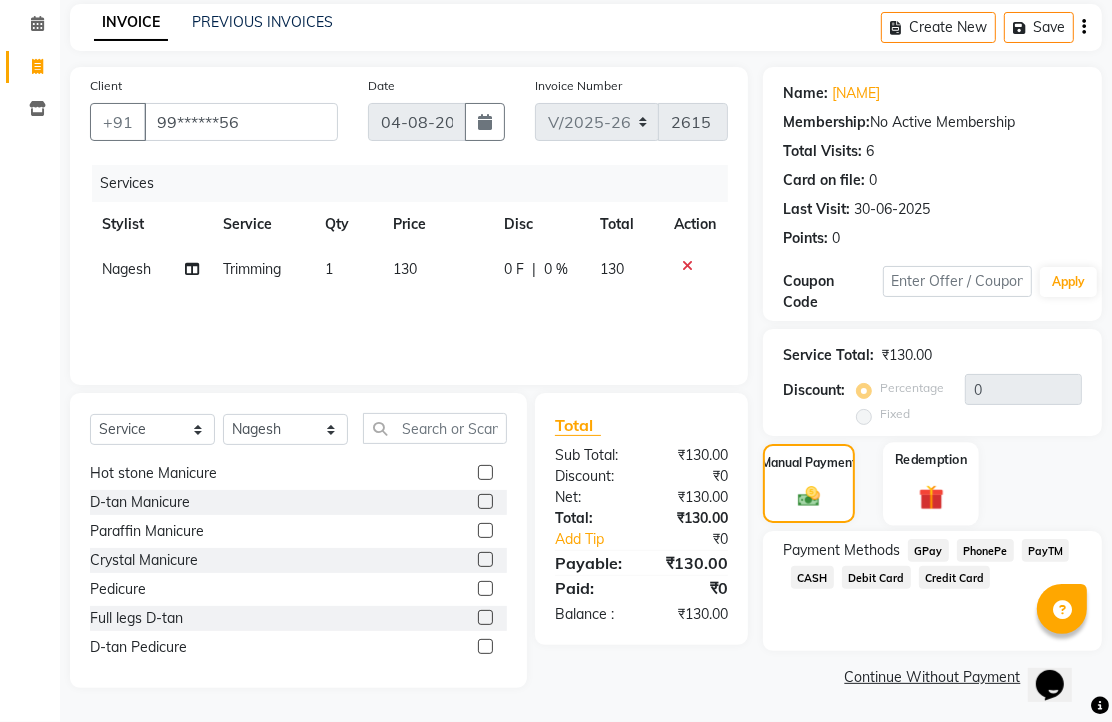 scroll, scrollTop: 163, scrollLeft: 0, axis: vertical 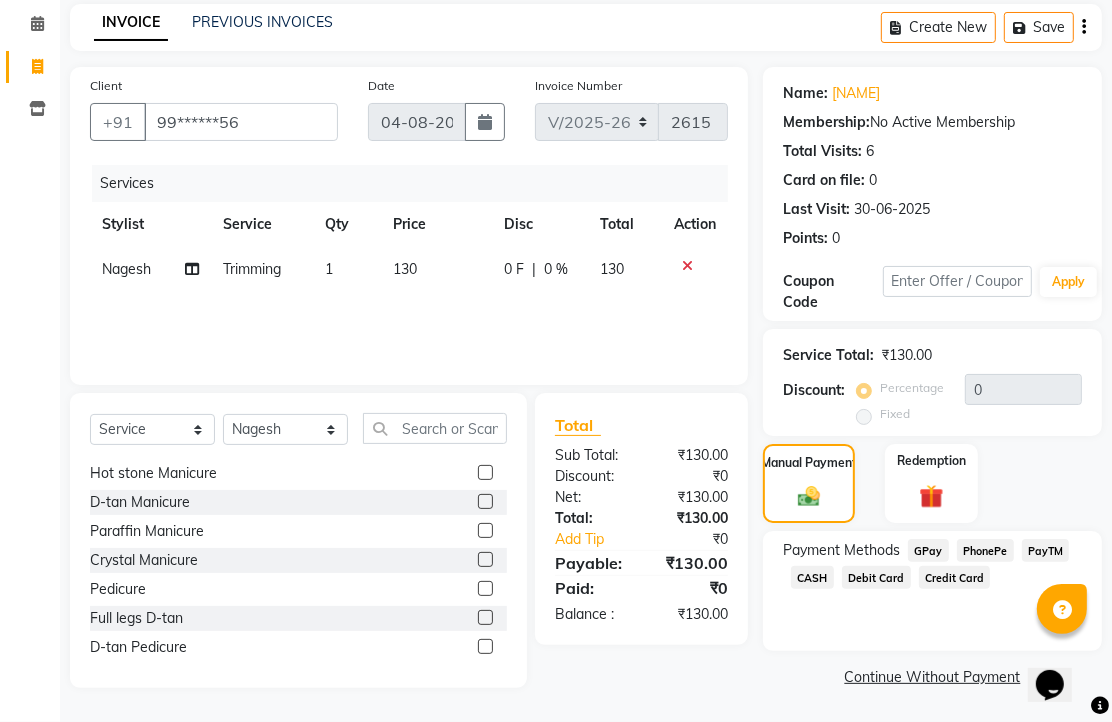 click on "PhonePe" 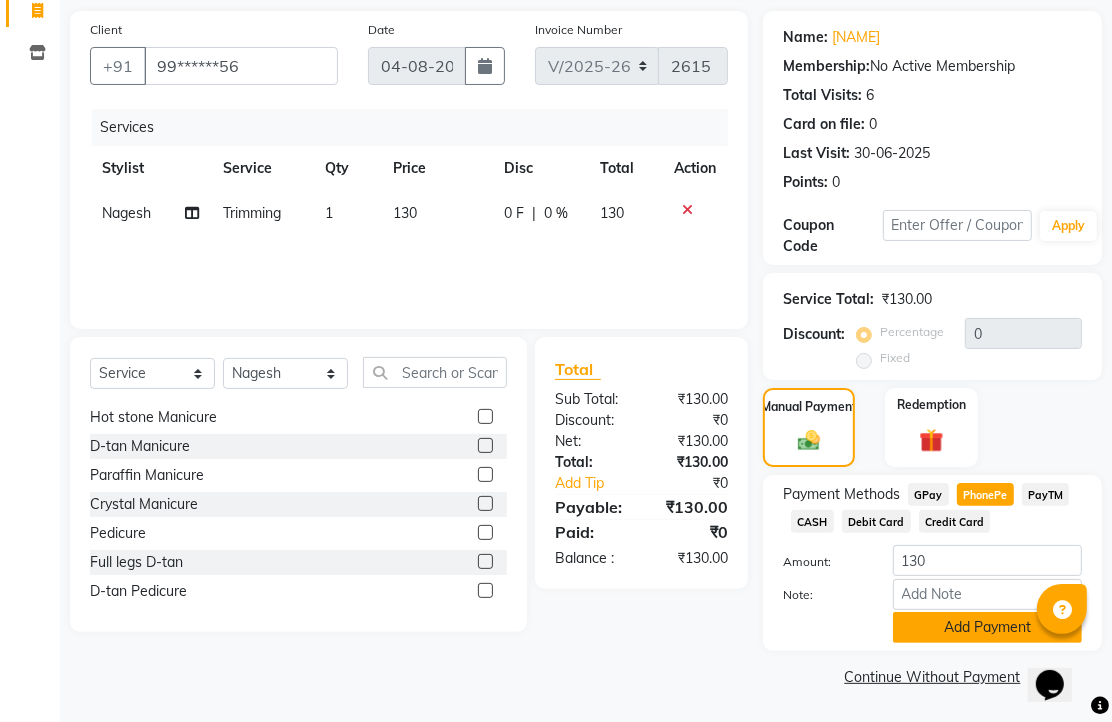 scroll, scrollTop: 248, scrollLeft: 0, axis: vertical 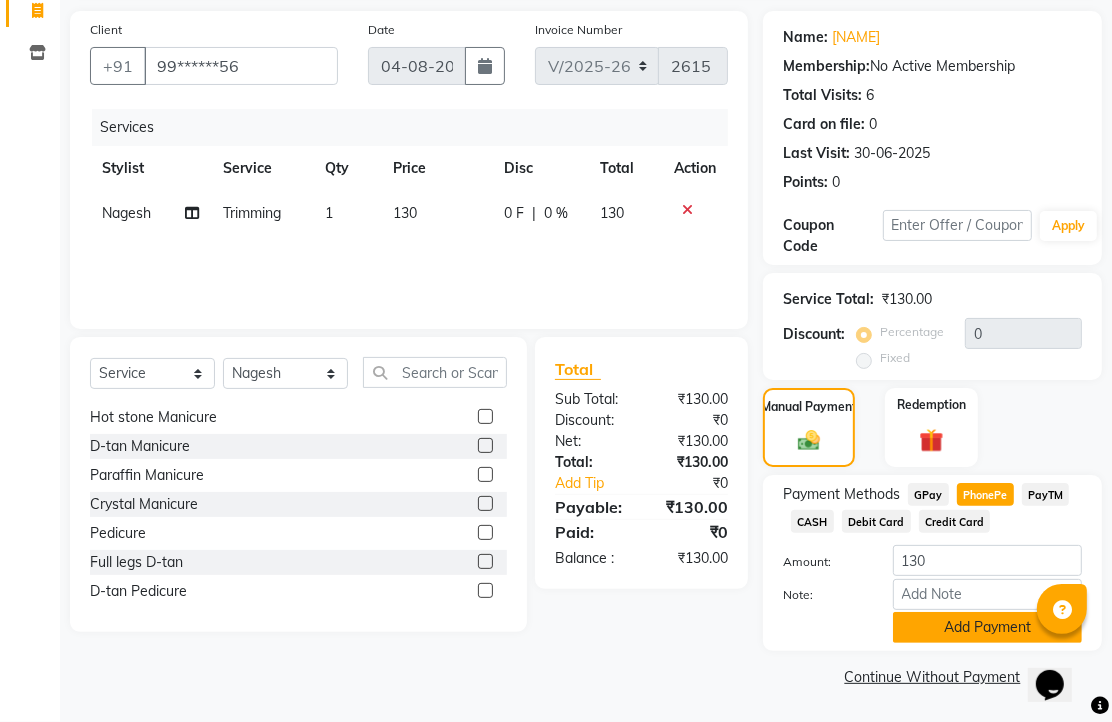click on "Add Payment" 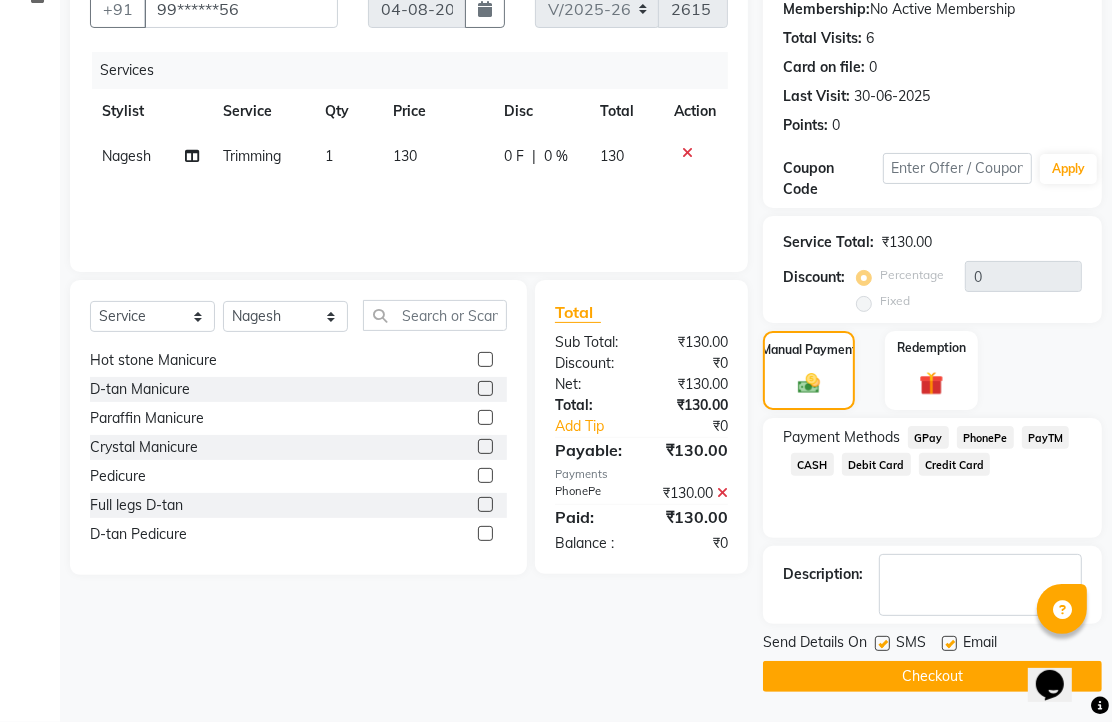 scroll, scrollTop: 304, scrollLeft: 0, axis: vertical 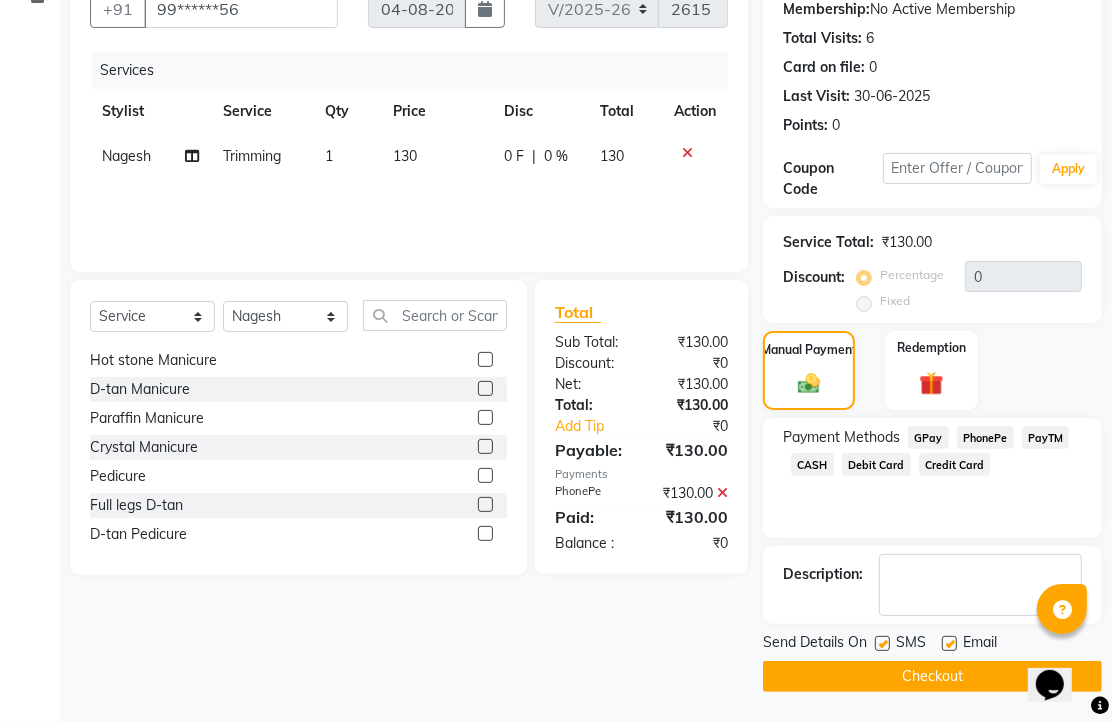 click 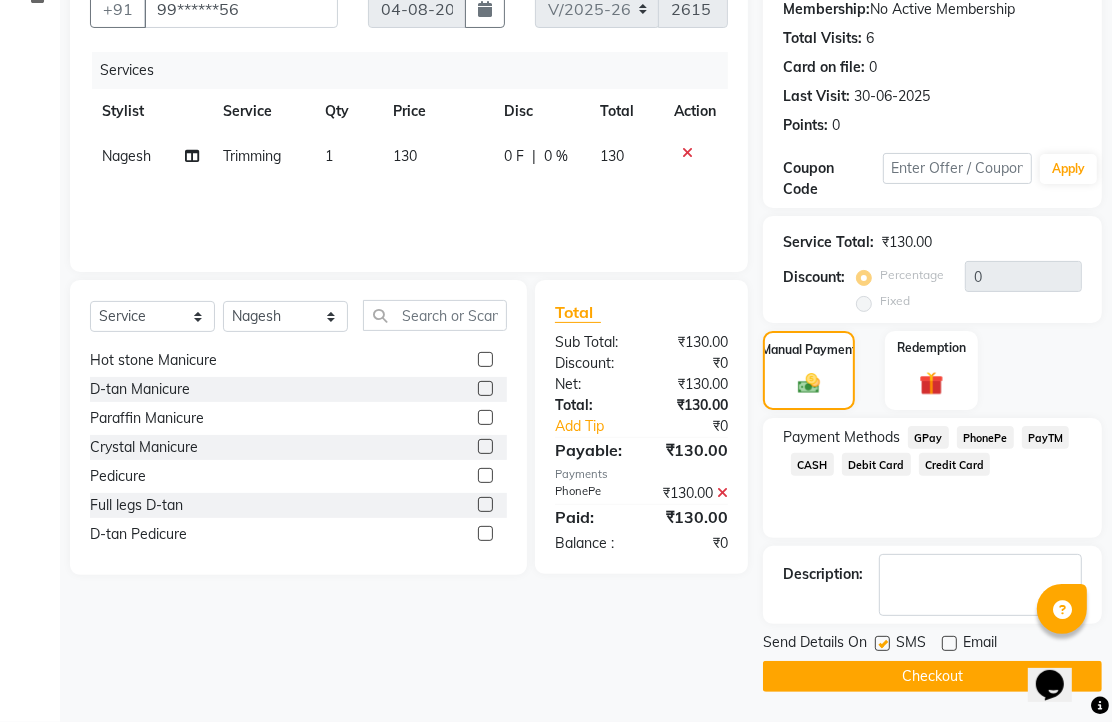 click on "Checkout" 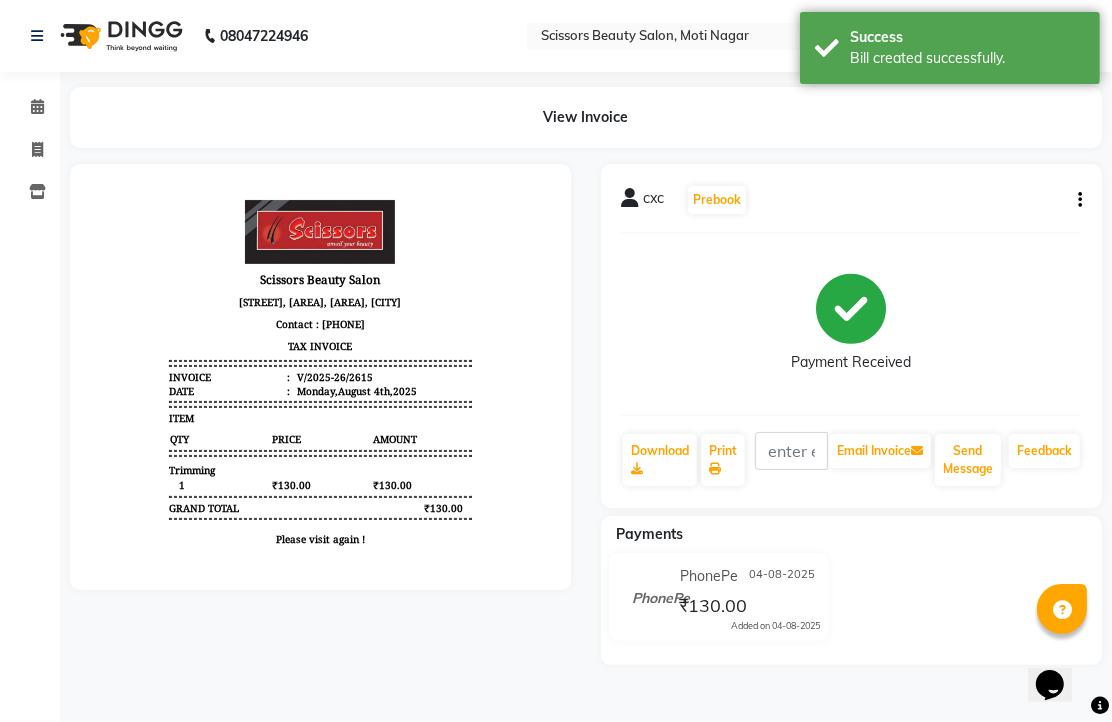 scroll, scrollTop: 0, scrollLeft: 0, axis: both 